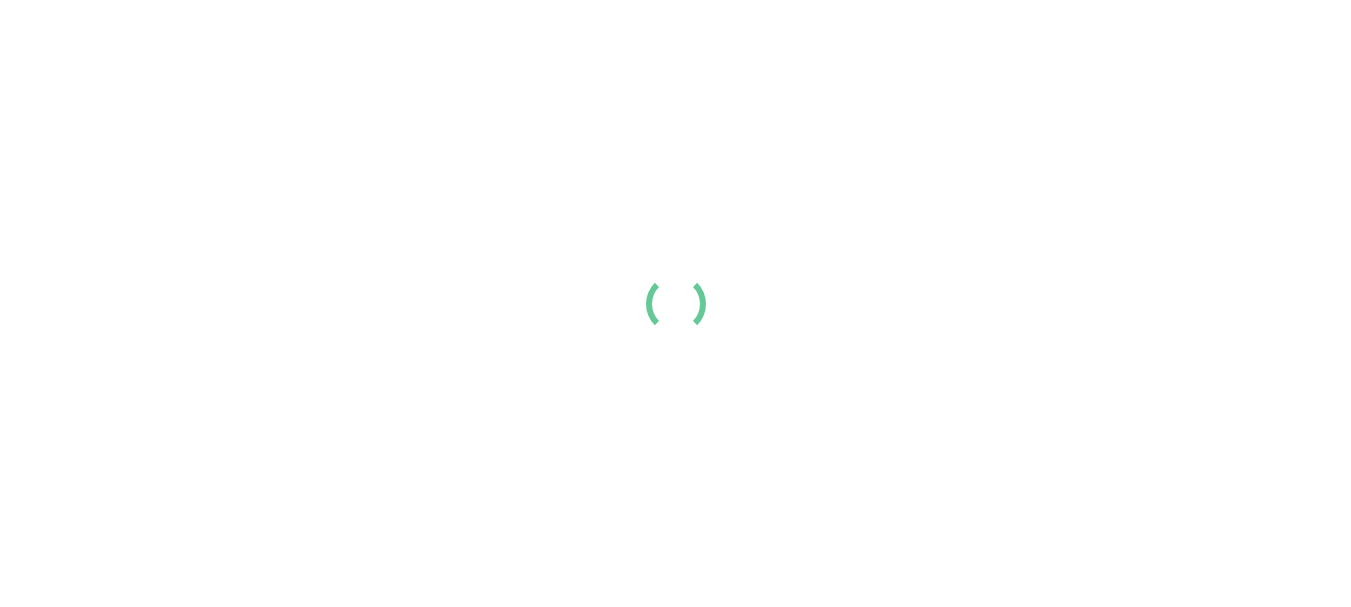 scroll, scrollTop: 0, scrollLeft: 0, axis: both 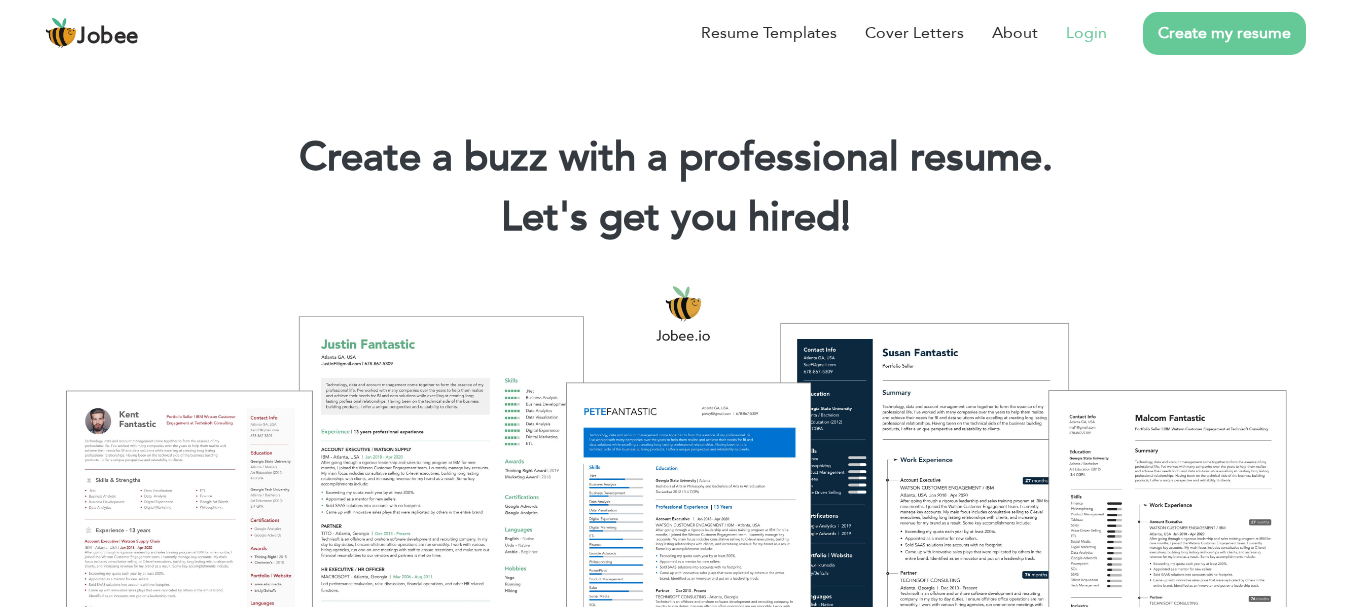 click on "Login" at bounding box center (1072, 33) 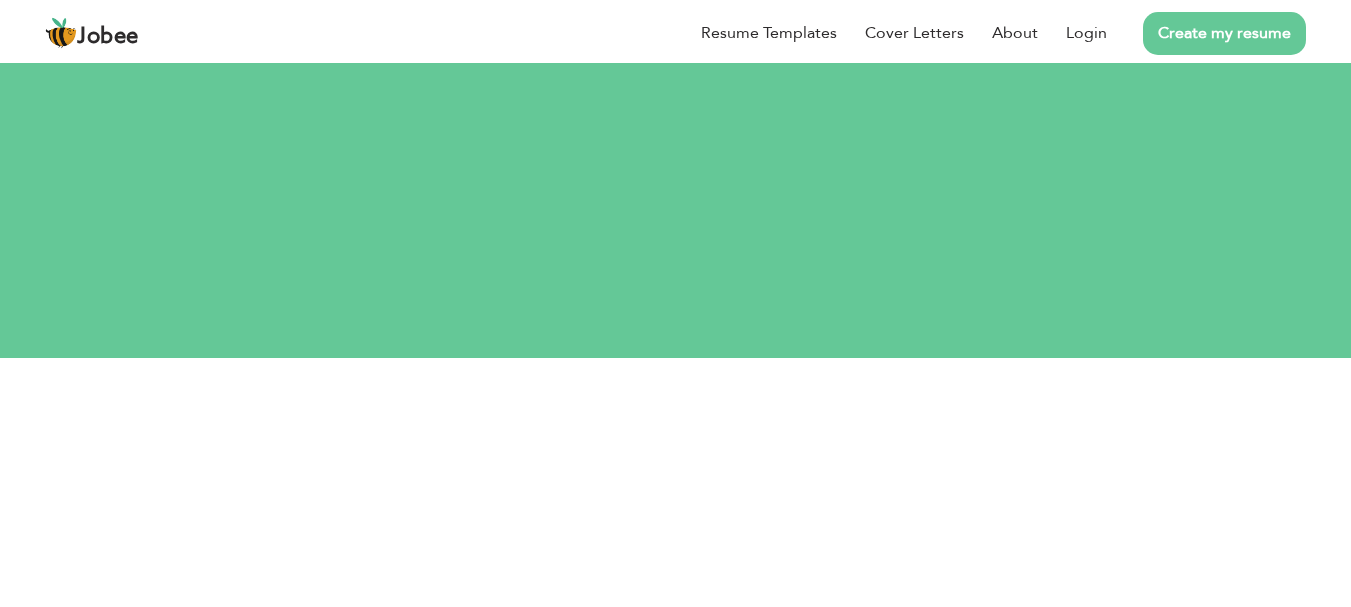 scroll, scrollTop: 0, scrollLeft: 0, axis: both 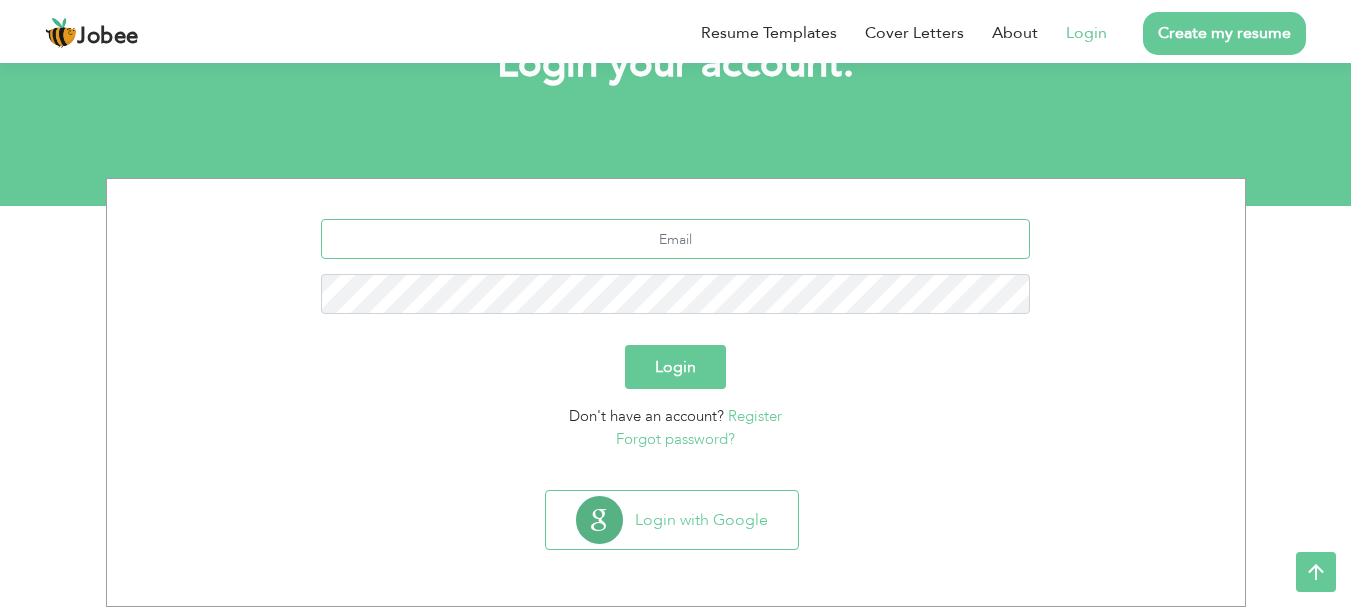 click at bounding box center (675, 239) 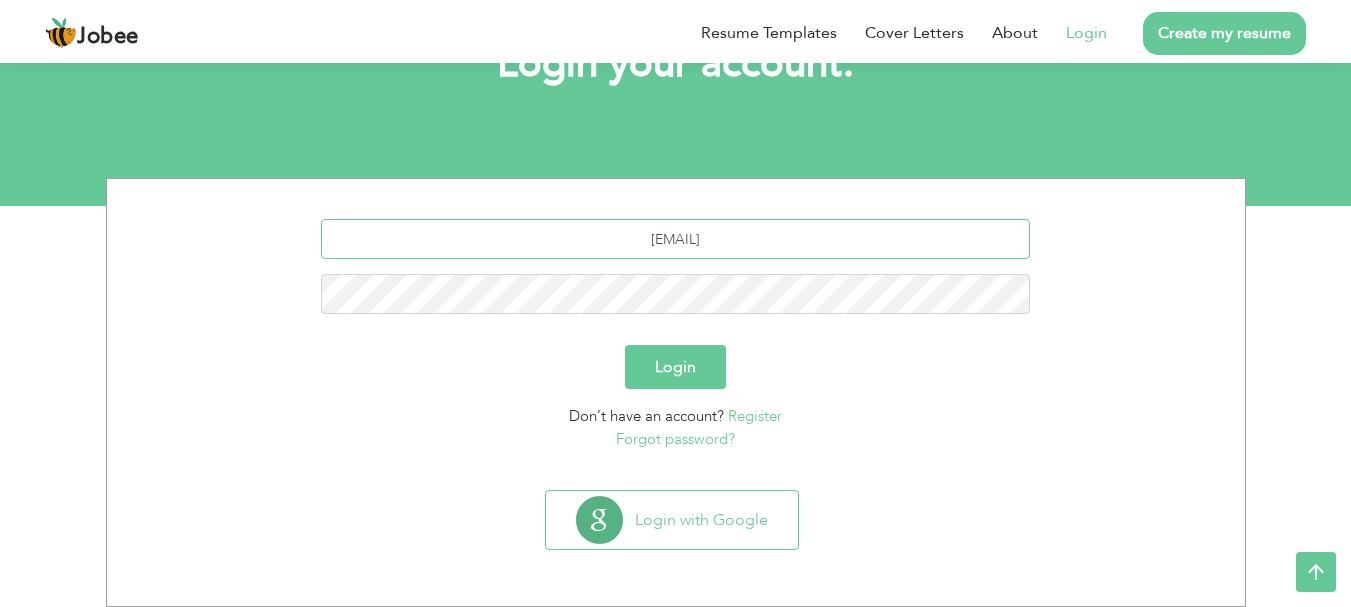 click on "ha8142842@hmail.com" at bounding box center [675, 239] 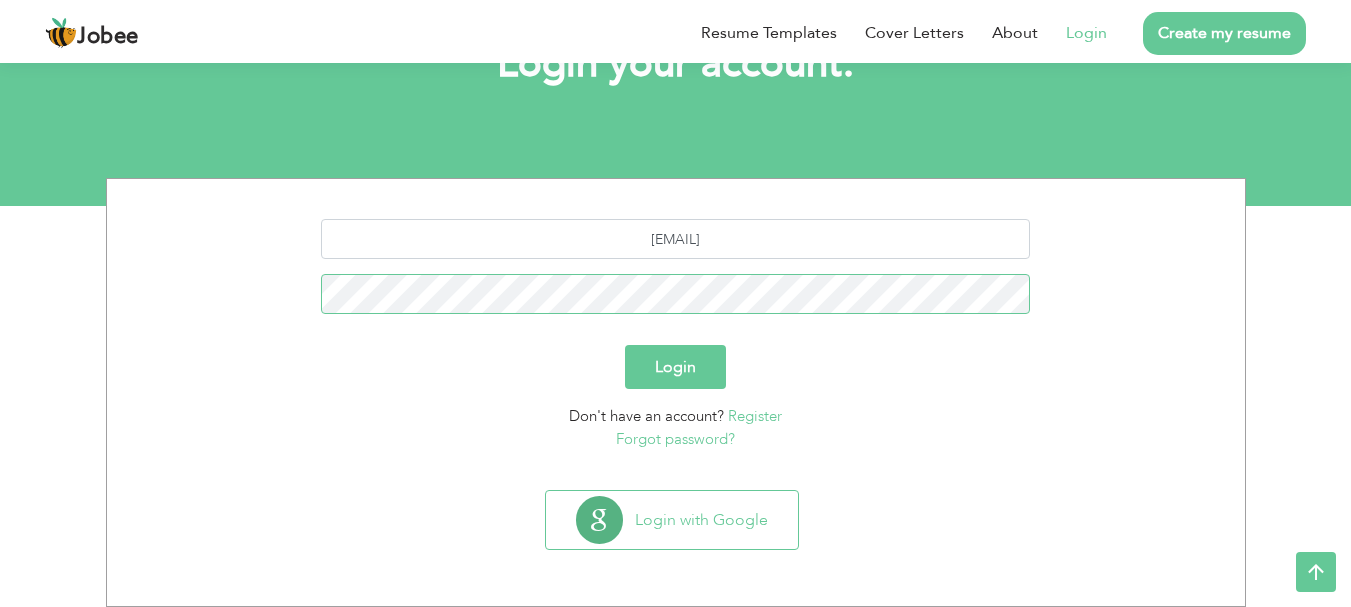 click on "Login" at bounding box center (675, 367) 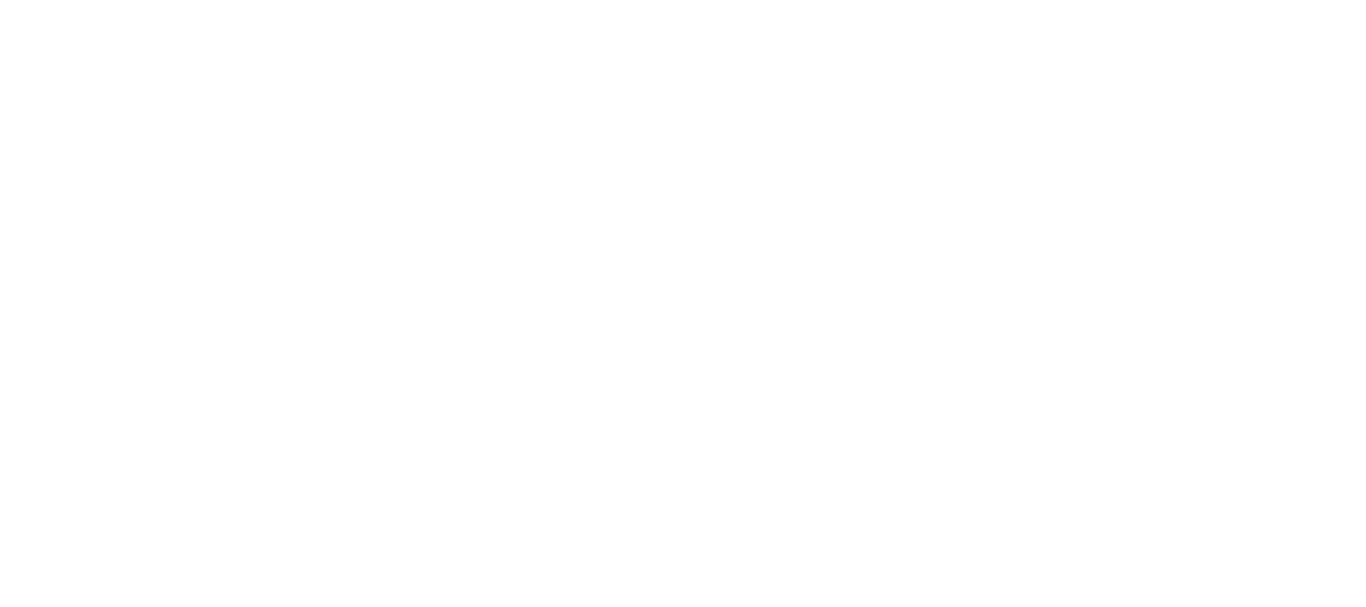 scroll, scrollTop: 0, scrollLeft: 0, axis: both 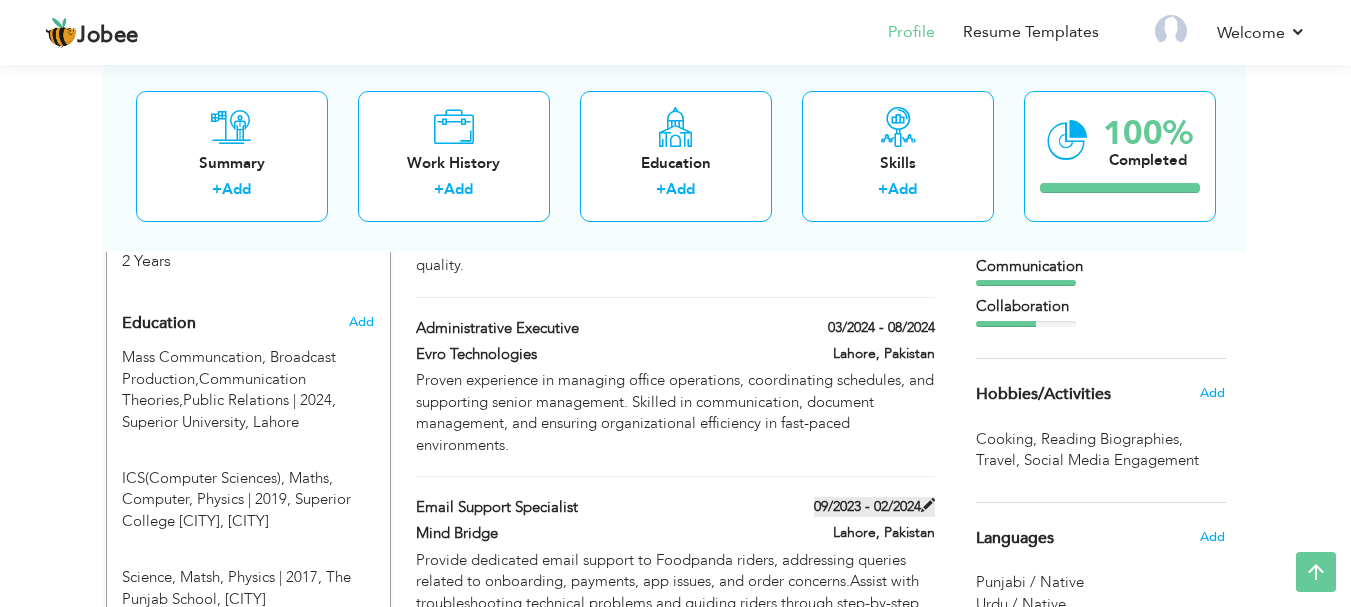 click at bounding box center [928, 505] 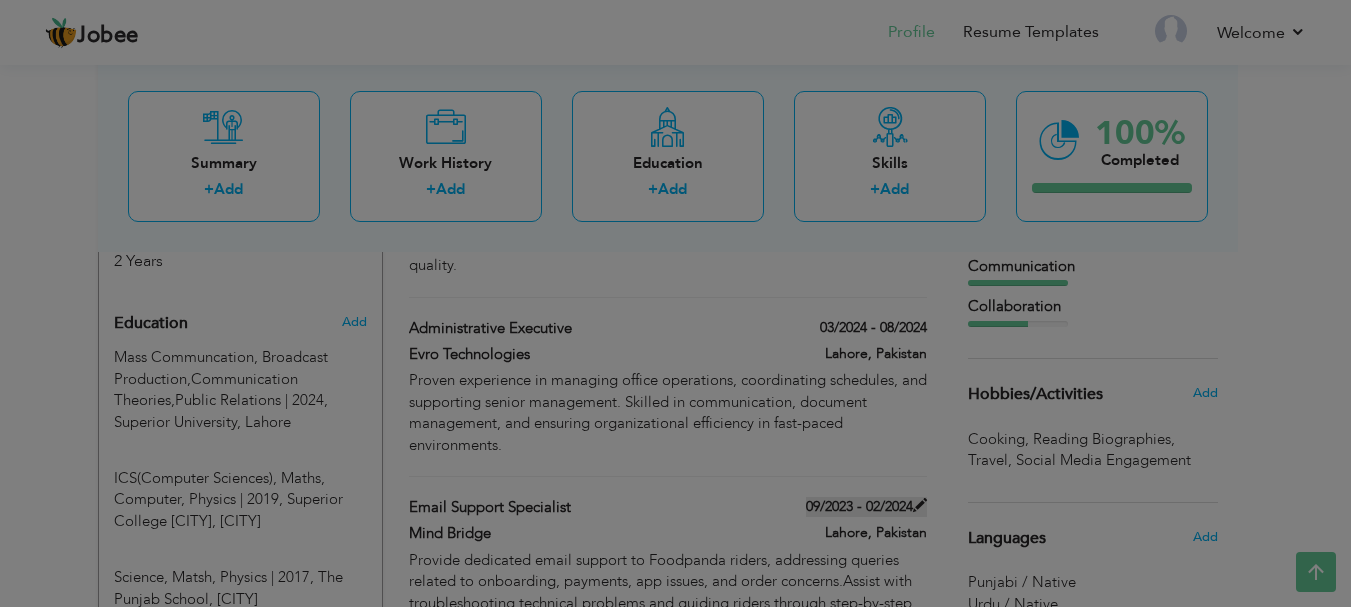 type on "Email Support Specialist" 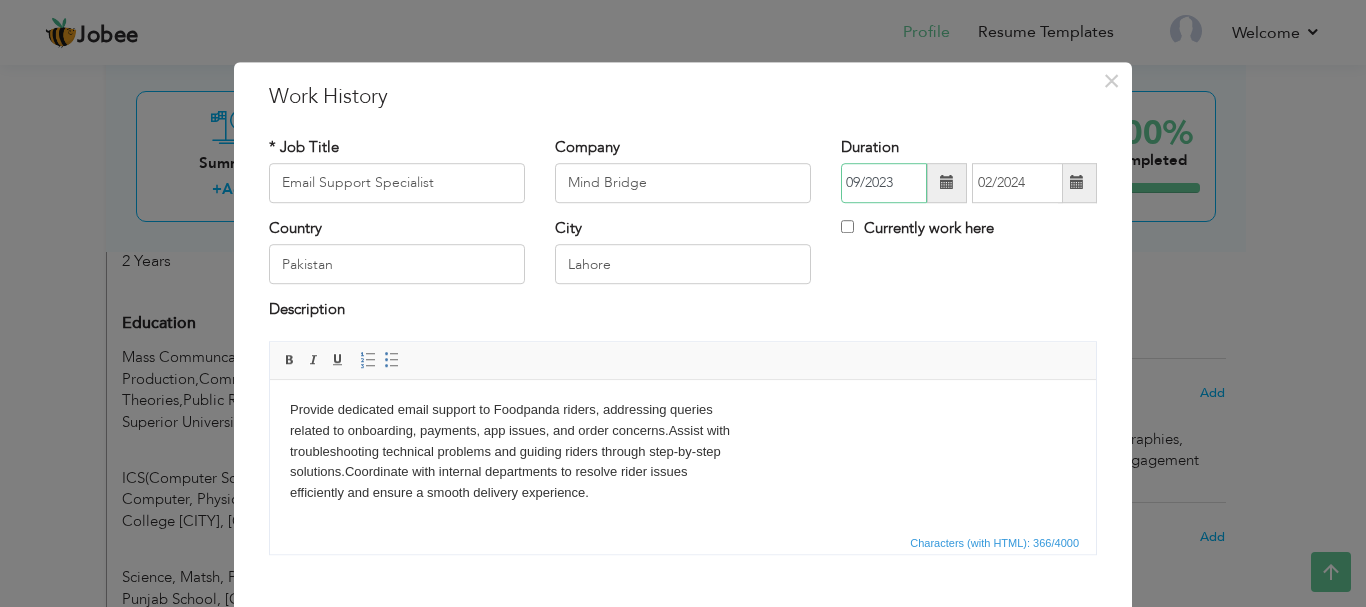 click on "09/2023" at bounding box center (884, 183) 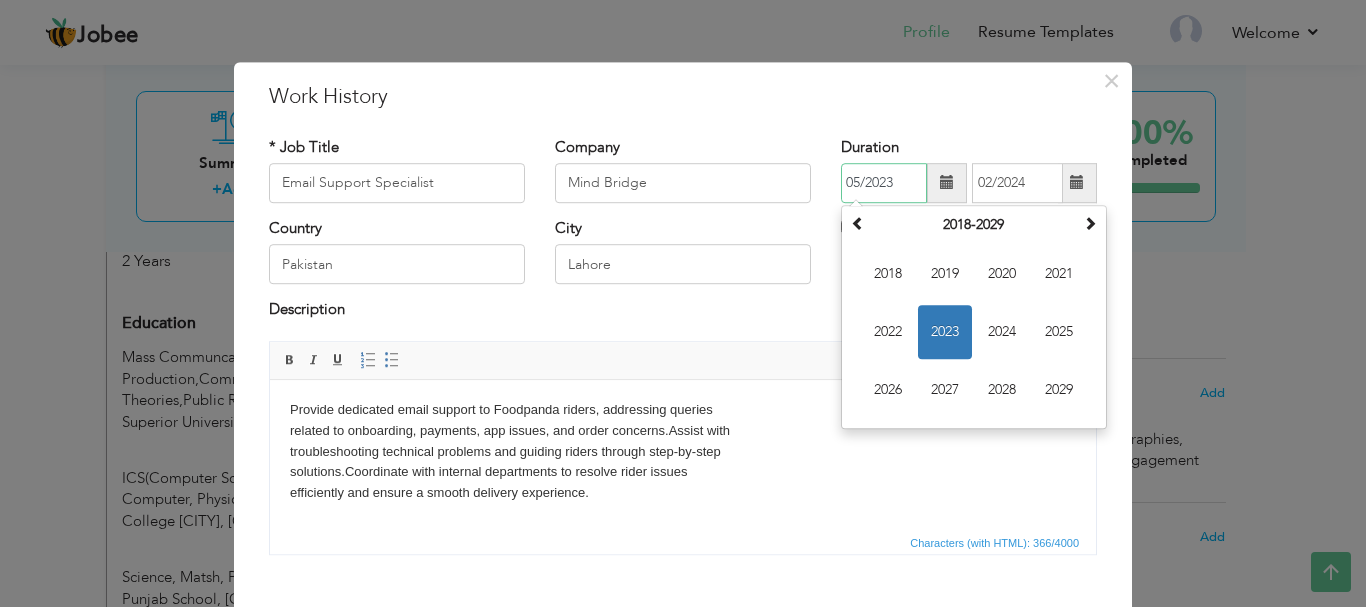 type on "05/2023" 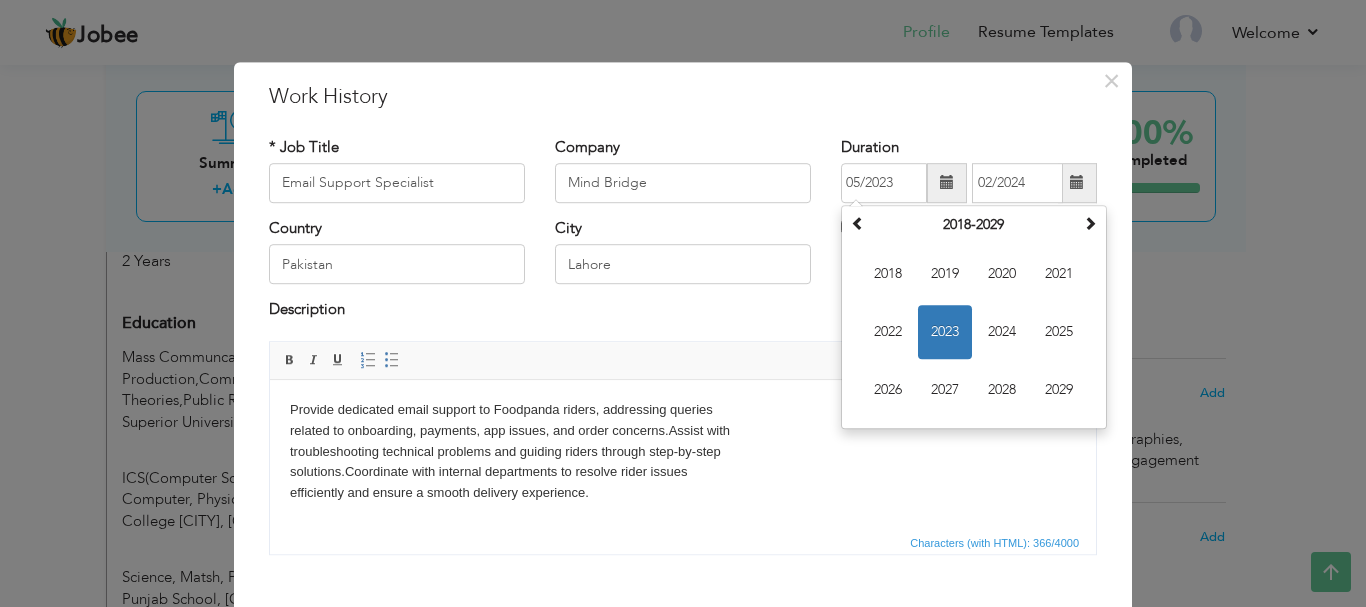 click on "Provide dedicated email support to Foodpanda riders, addressing queries related to onboarding, payments, app issues, and order concerns.Assist with troubleshooting technical problems and guiding riders through step-by-step solutions.Coordinate with internal departments to resolve rider issues efficiently and ensure a smooth delivery experience." at bounding box center (683, 451) 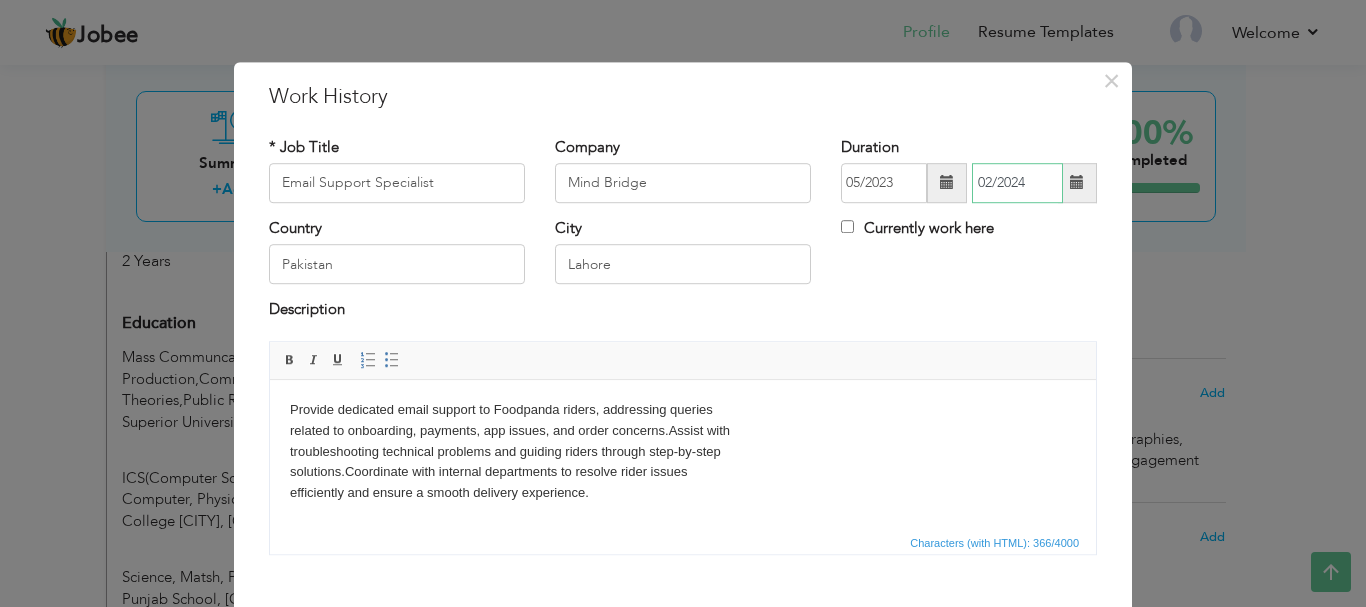 click on "02/2024" at bounding box center [1017, 183] 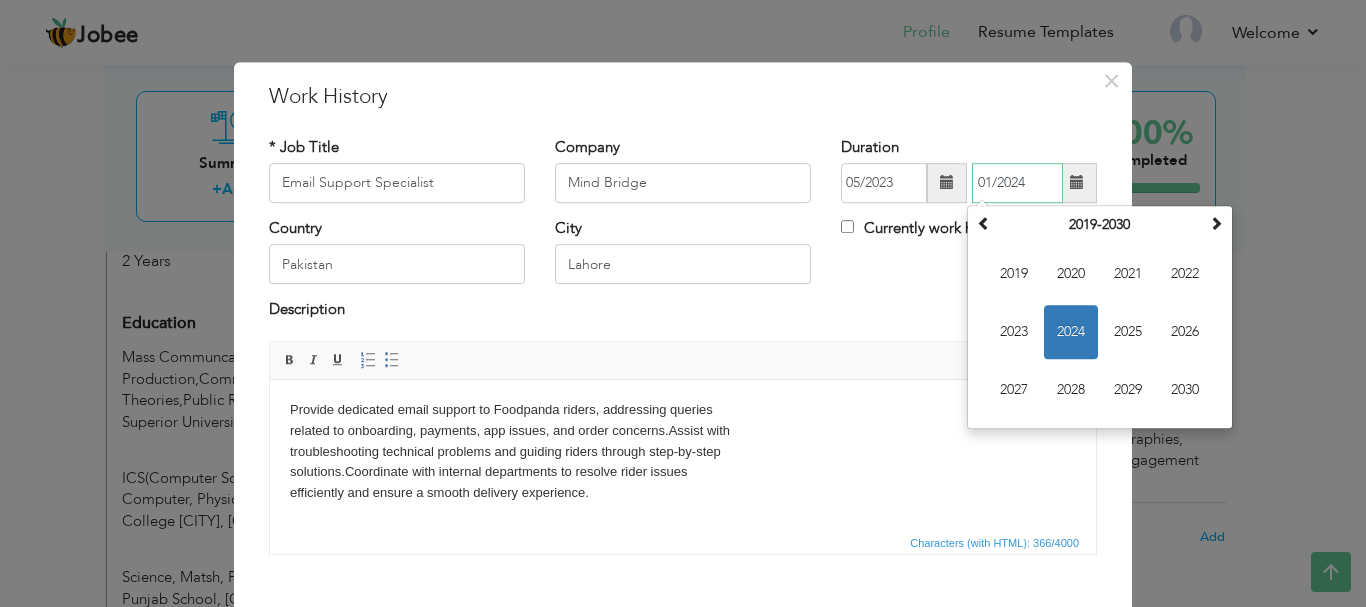 click on "01/2024" at bounding box center [1017, 183] 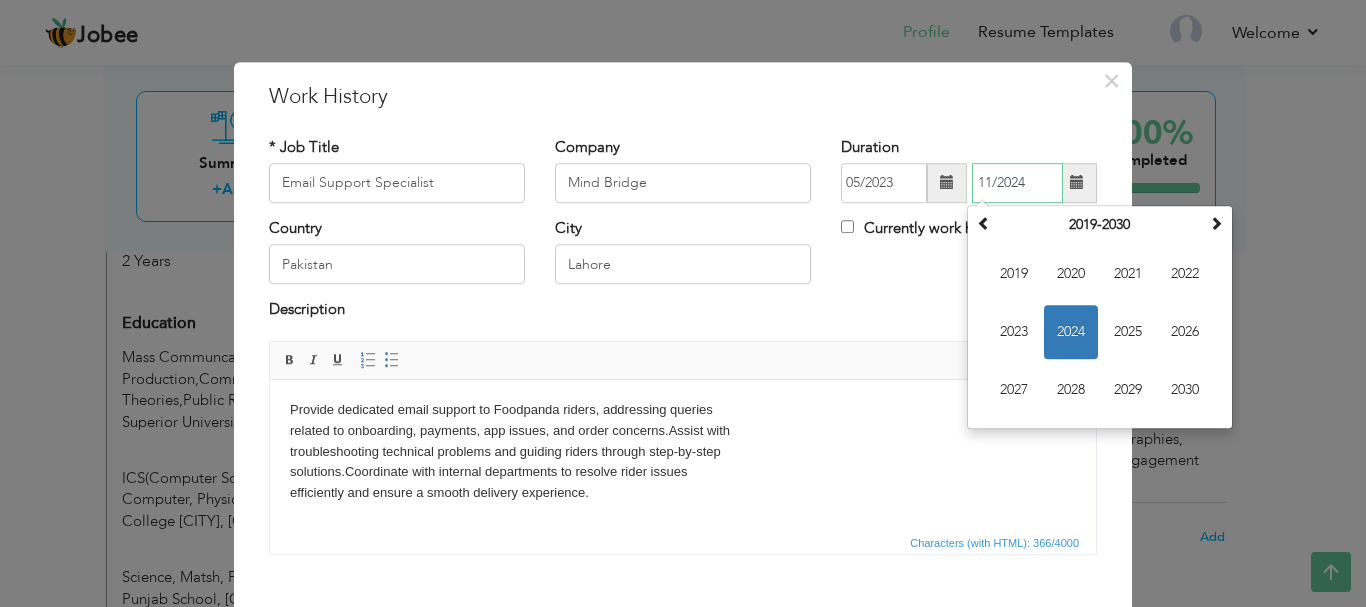 type on "11/2024" 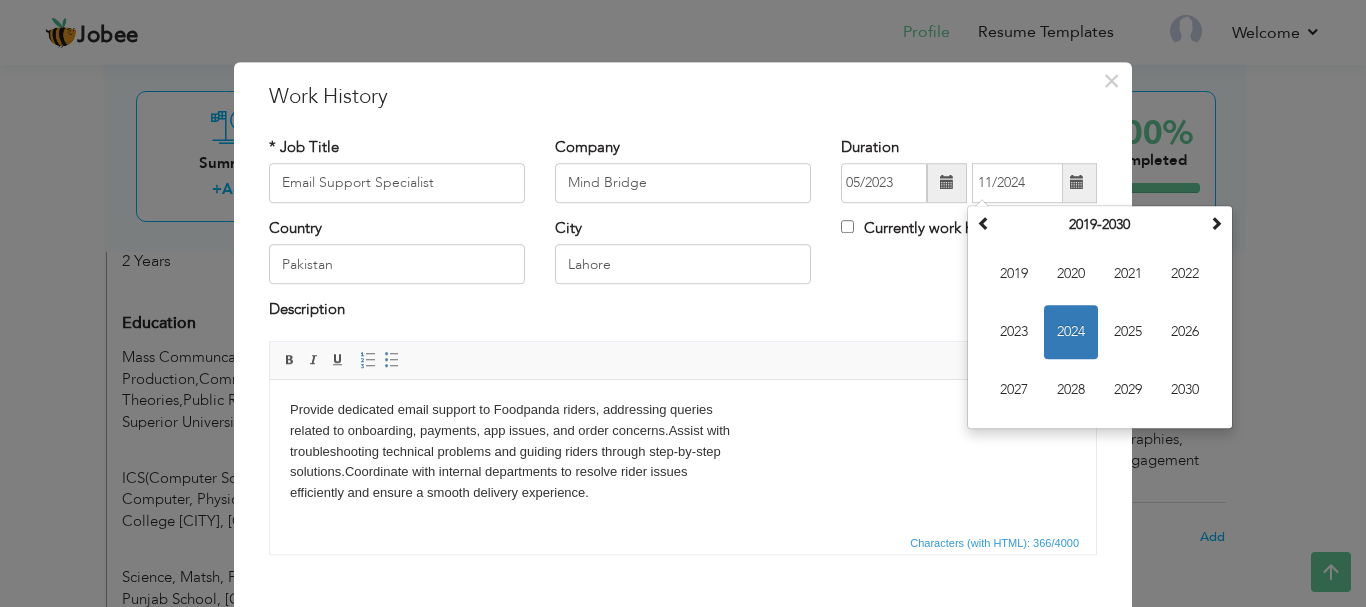 click on "Editor toolbars Basic Styles   Bold   Italic   Underline Paragraph   Insert/Remove Numbered List   Insert/Remove Bulleted List" at bounding box center [683, 361] 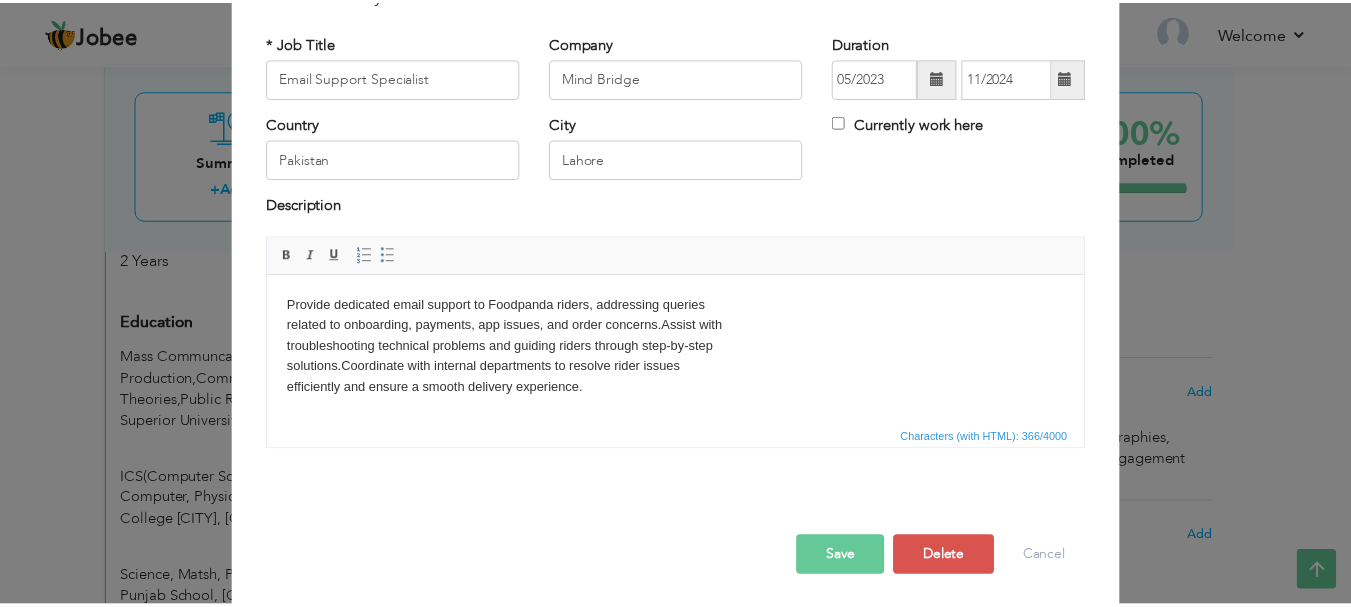 scroll, scrollTop: 110, scrollLeft: 0, axis: vertical 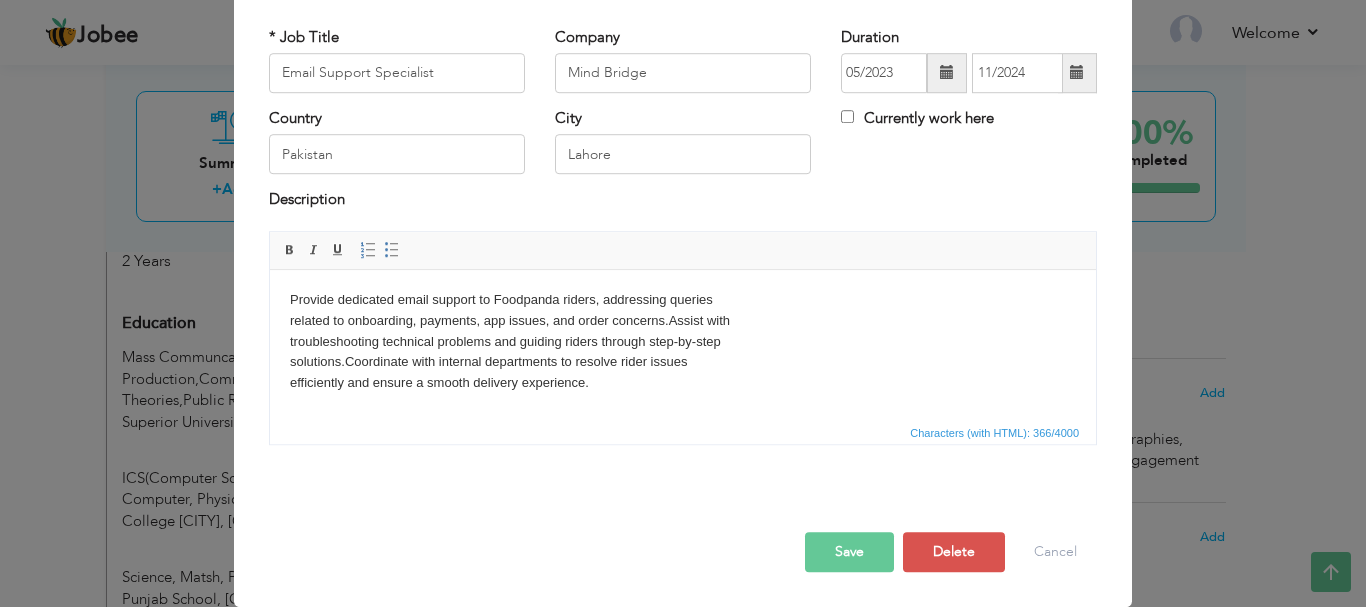 click on "Save" at bounding box center (849, 552) 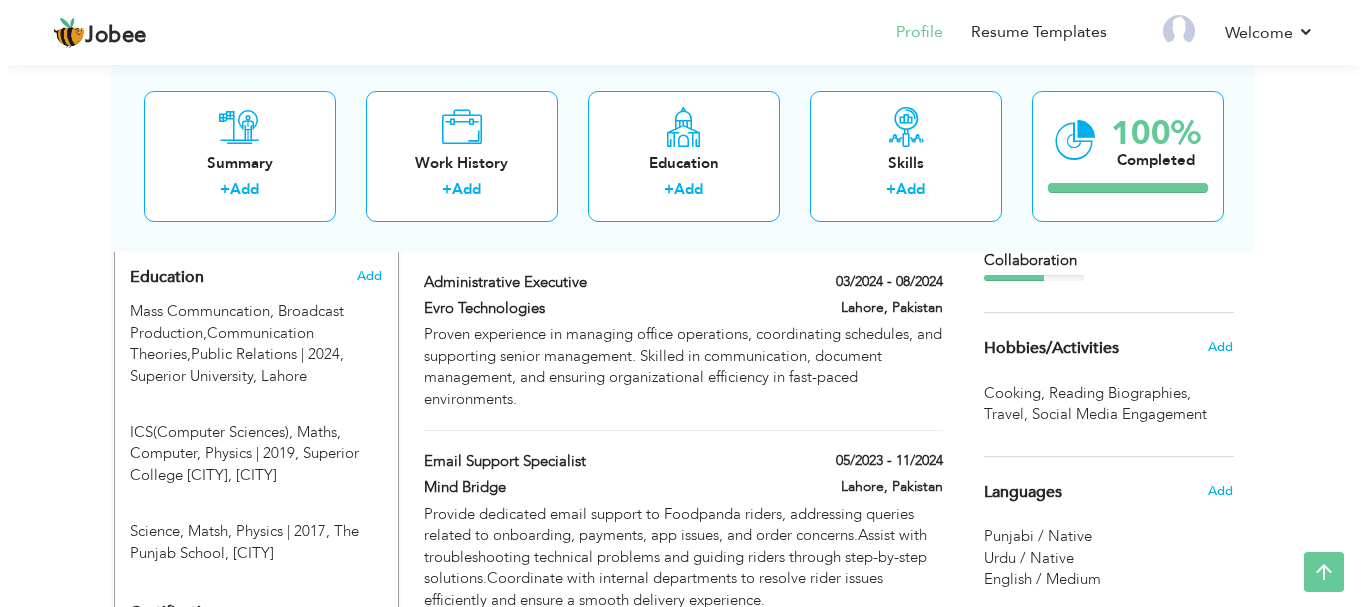 scroll, scrollTop: 800, scrollLeft: 0, axis: vertical 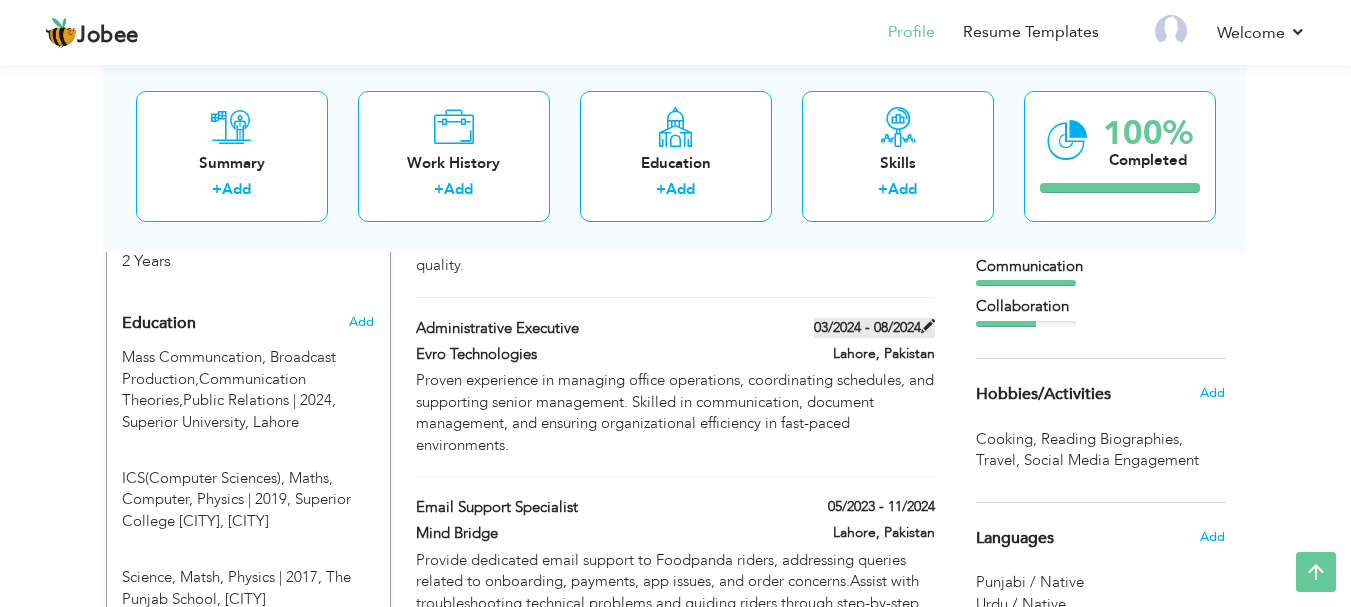 click at bounding box center [928, 326] 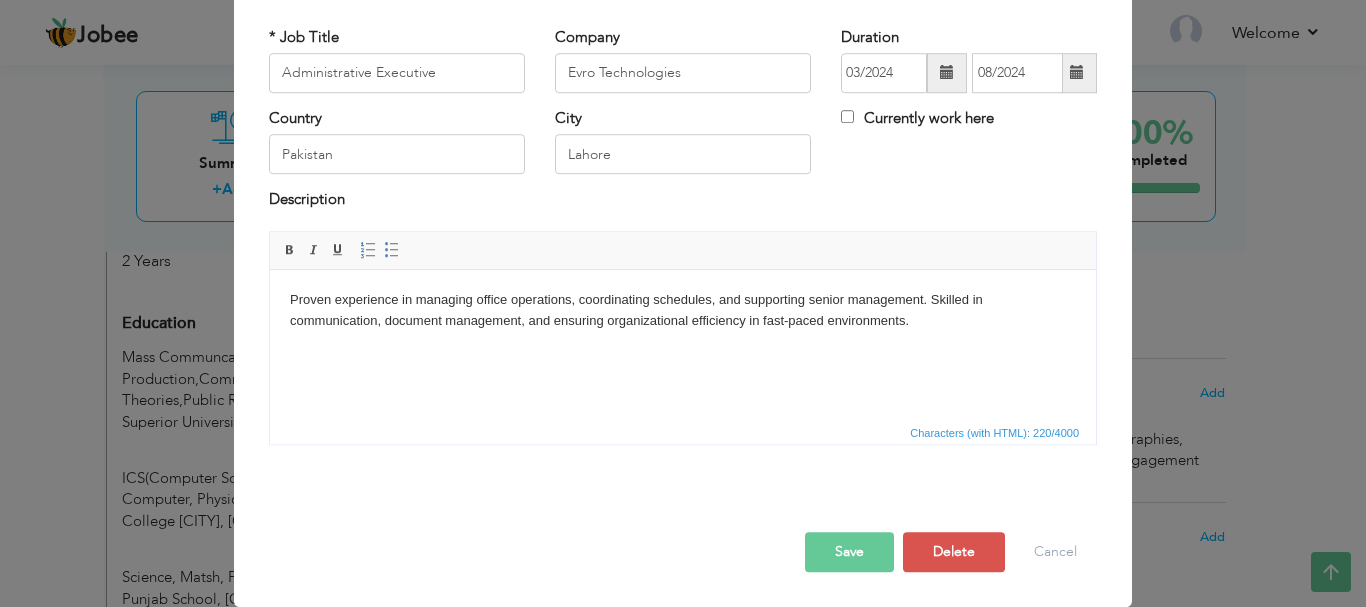 scroll, scrollTop: 0, scrollLeft: 0, axis: both 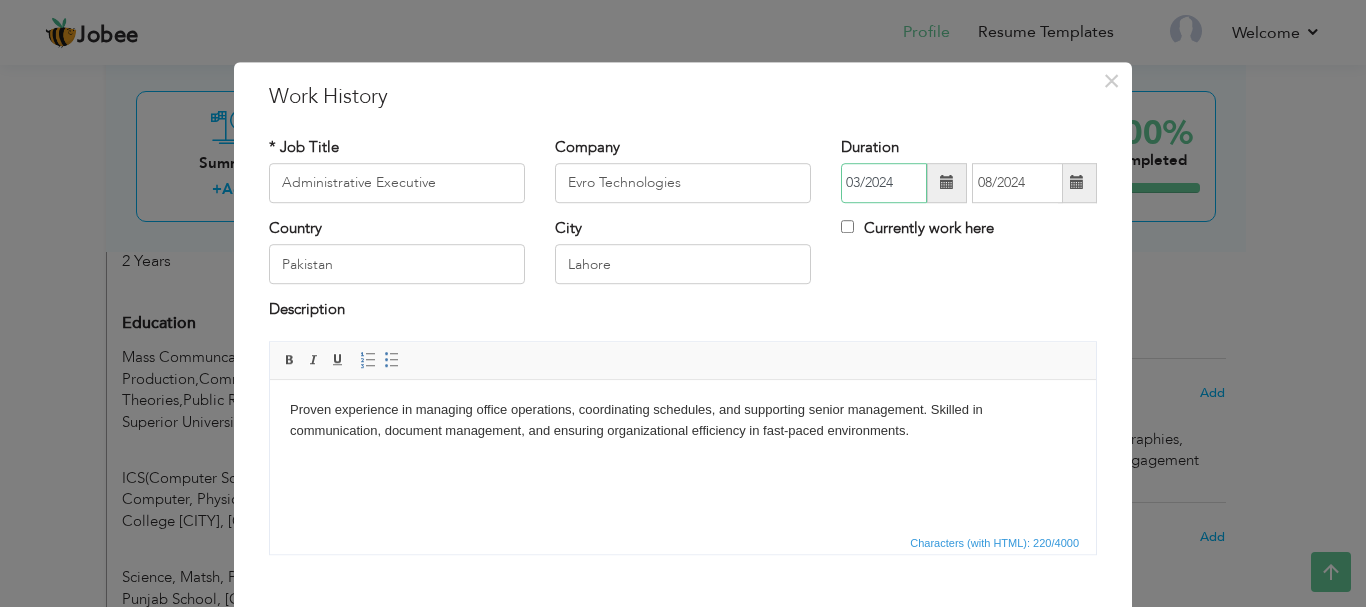 click on "03/2024" at bounding box center [884, 183] 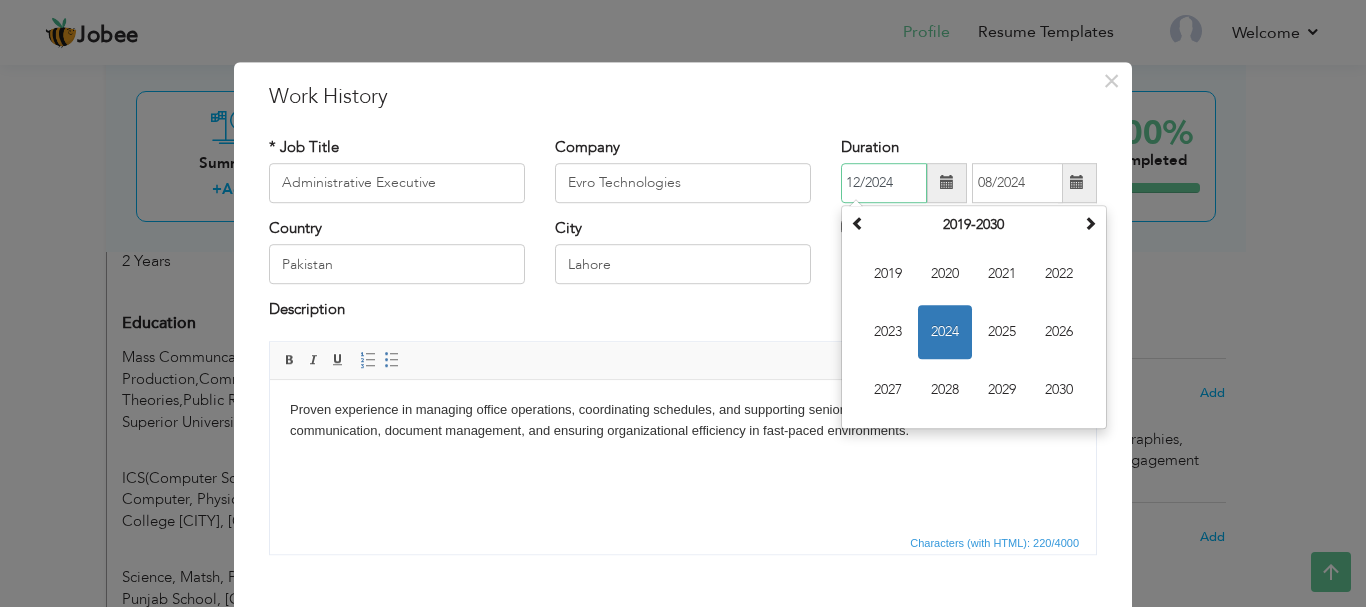 click on "12/2024" at bounding box center (884, 183) 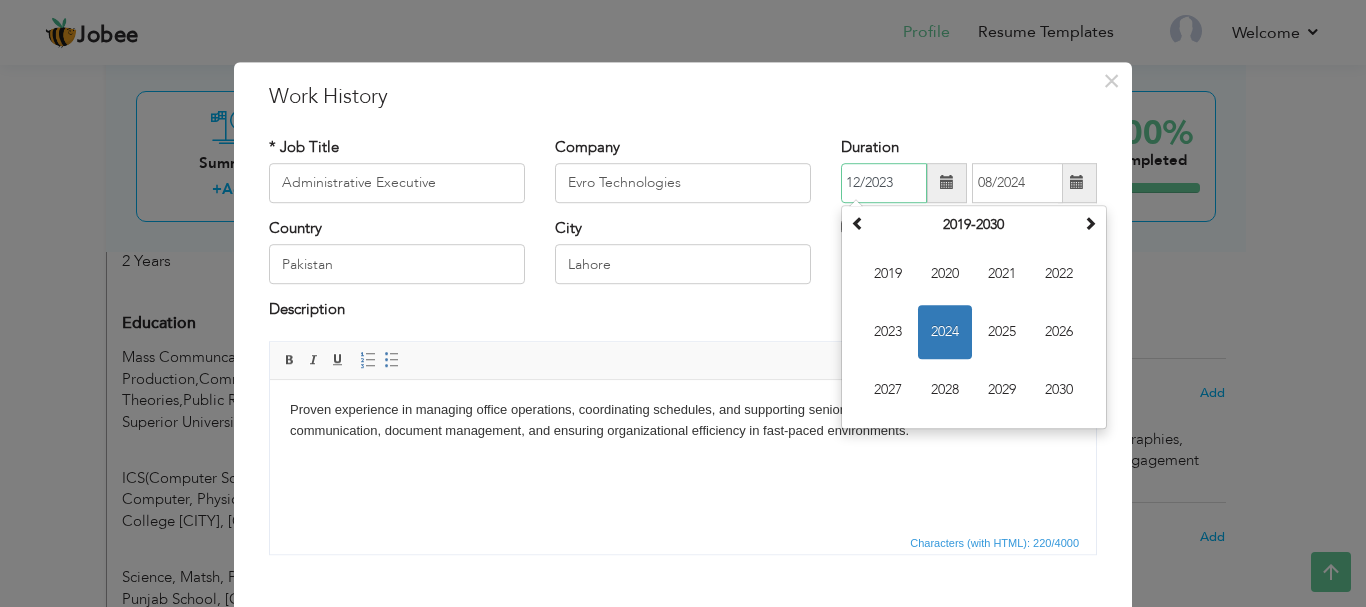 type on "12/2023" 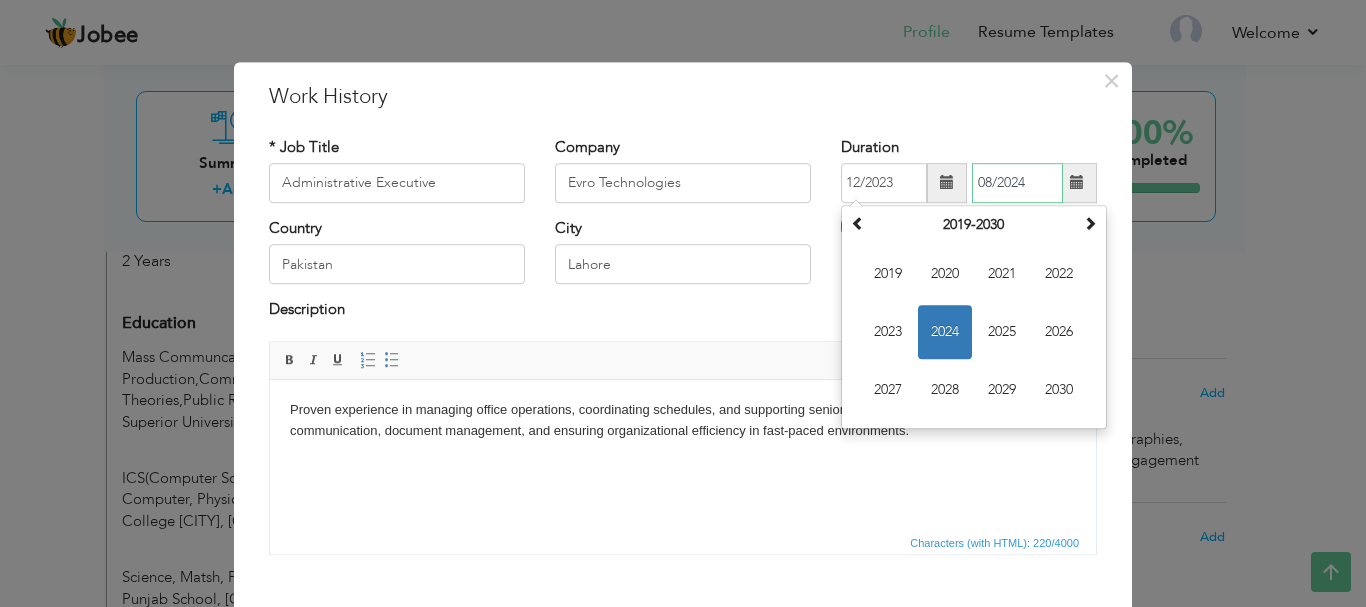 click on "08/2024" at bounding box center [1017, 183] 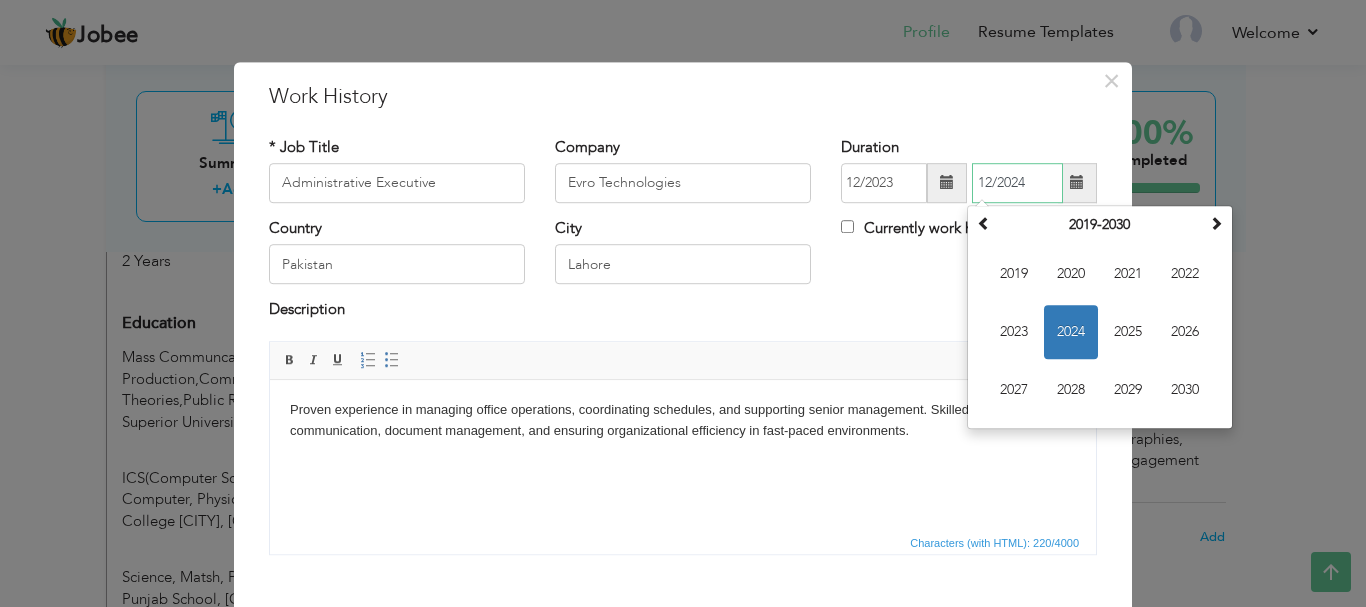 type on "12/2024" 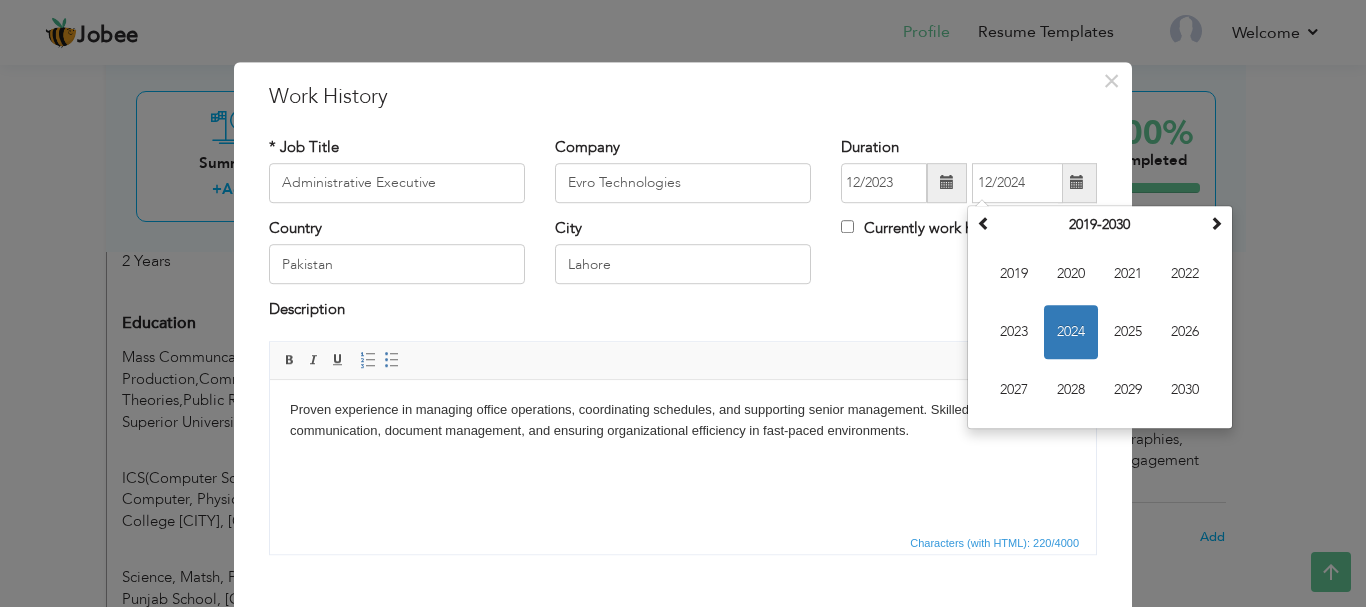 click on "Proven experience in managing office operations, coordinating schedules, and supporting senior management. Skilled in communication, document management, and ensuring organizational efficiency in fast-paced environments." at bounding box center [683, 420] 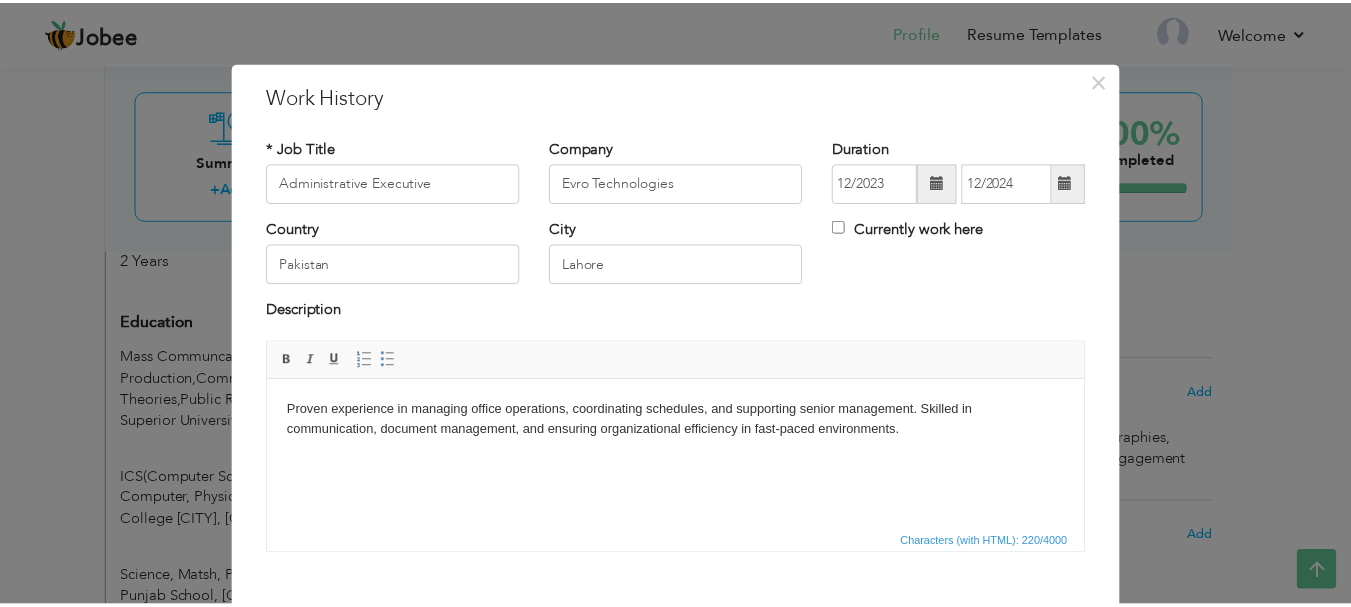 scroll, scrollTop: 110, scrollLeft: 0, axis: vertical 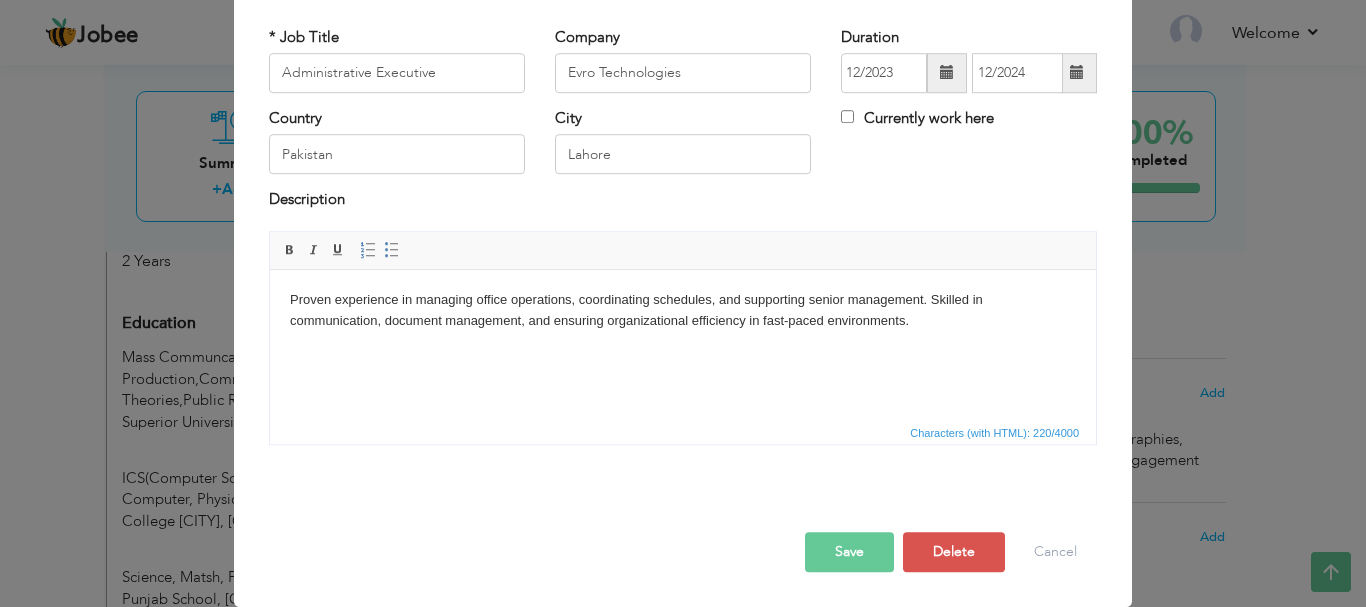 click on "Save" at bounding box center (849, 552) 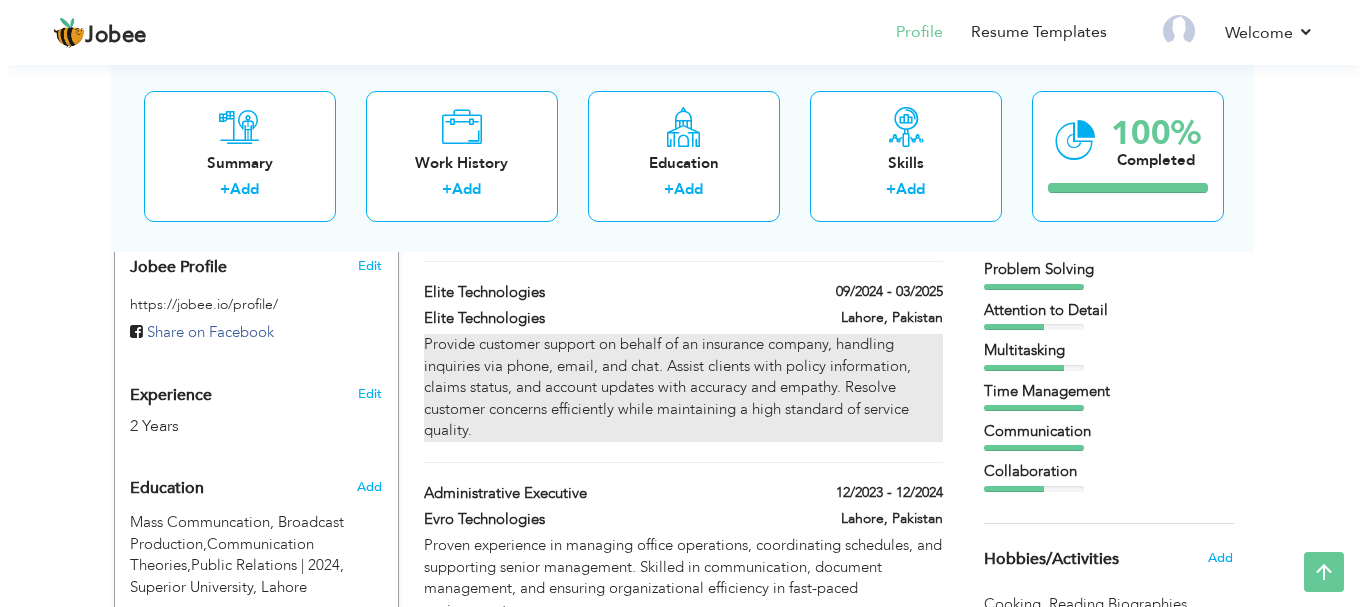 scroll, scrollTop: 600, scrollLeft: 0, axis: vertical 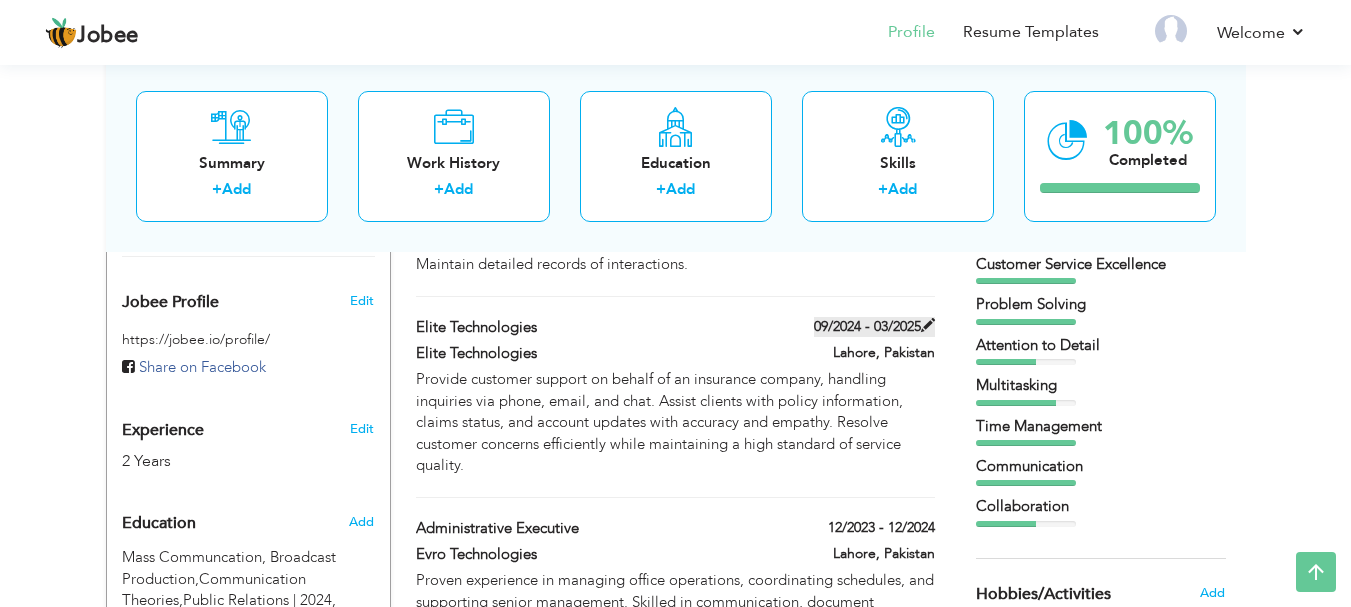 click at bounding box center (928, 325) 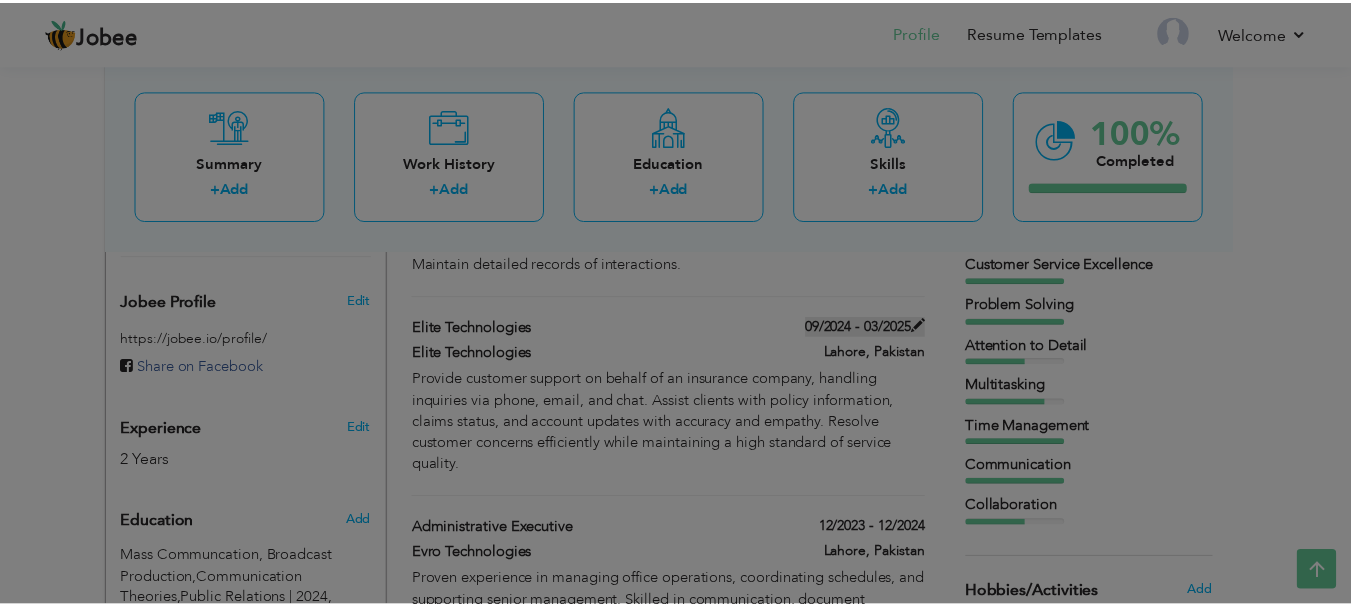 scroll, scrollTop: 0, scrollLeft: 0, axis: both 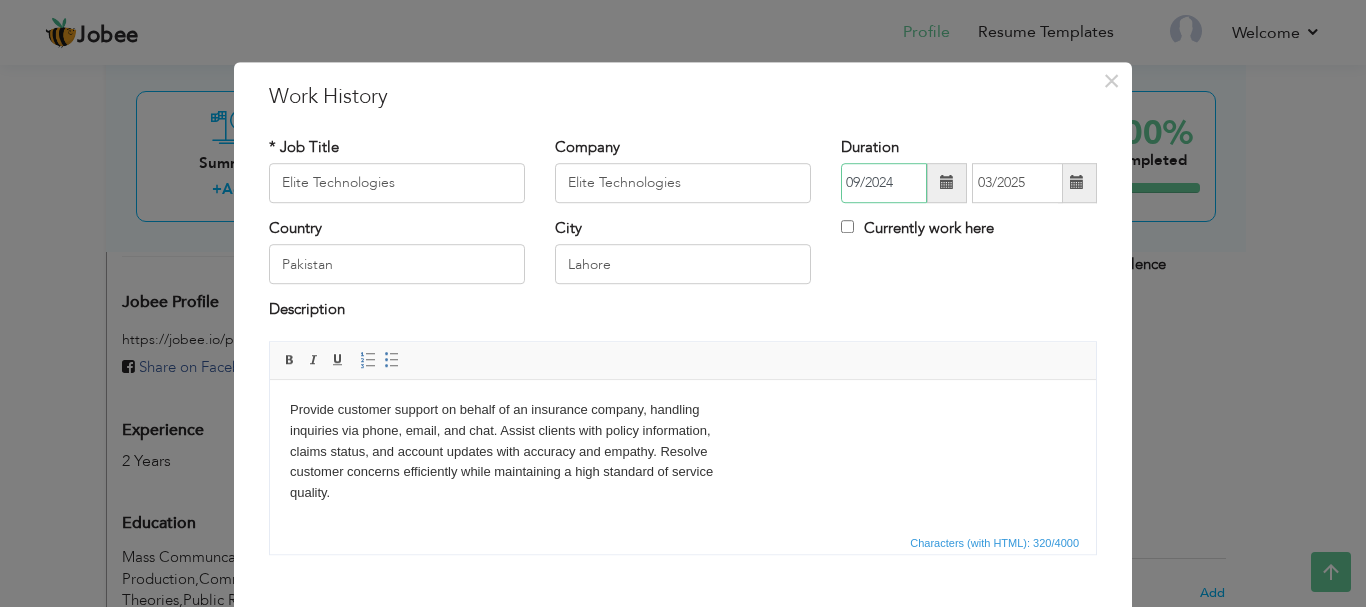 click on "09/2024" at bounding box center (884, 183) 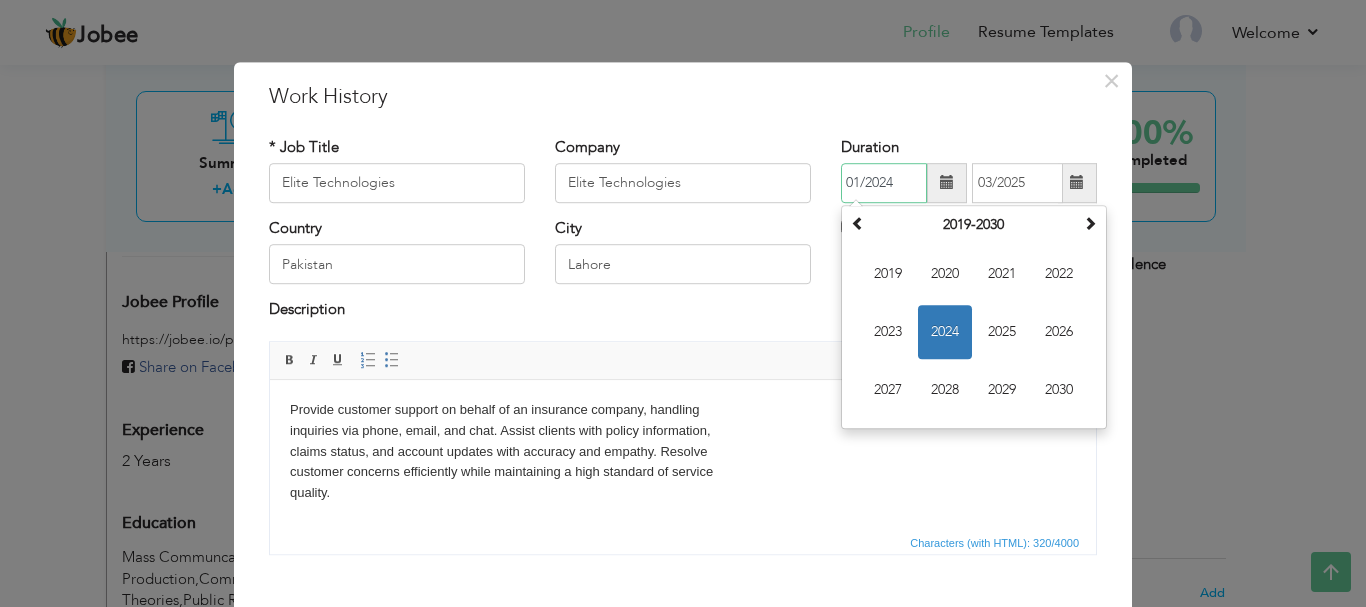 click on "01/2024" at bounding box center [884, 183] 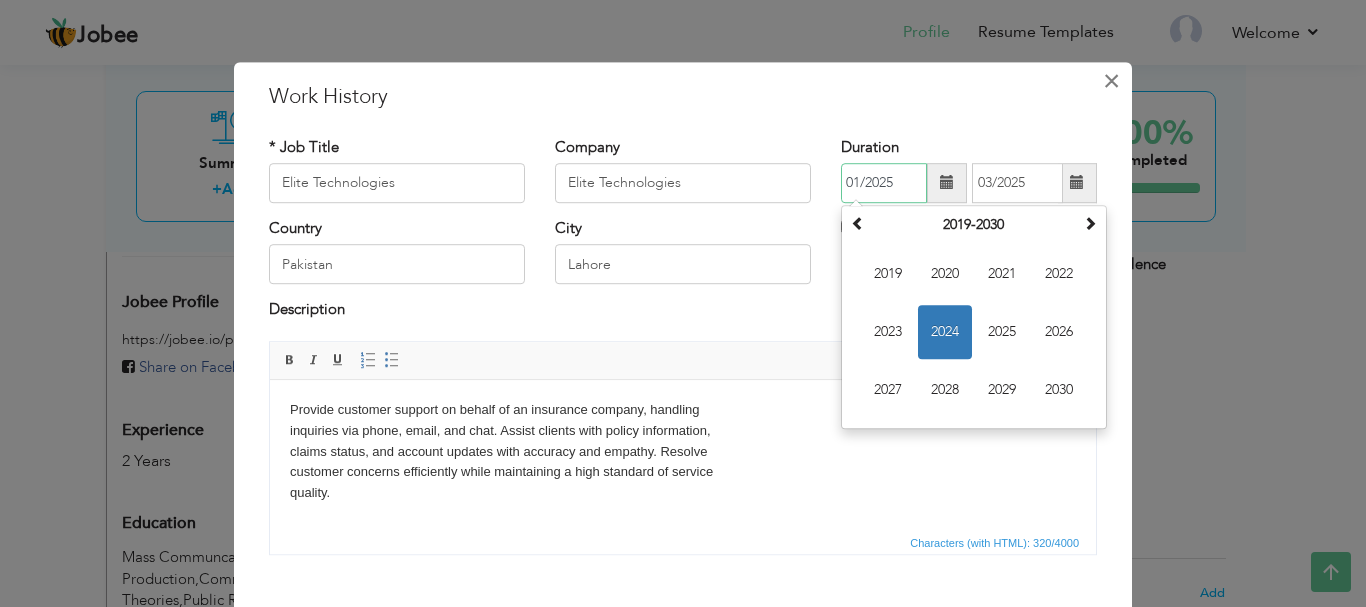 type on "01/2025" 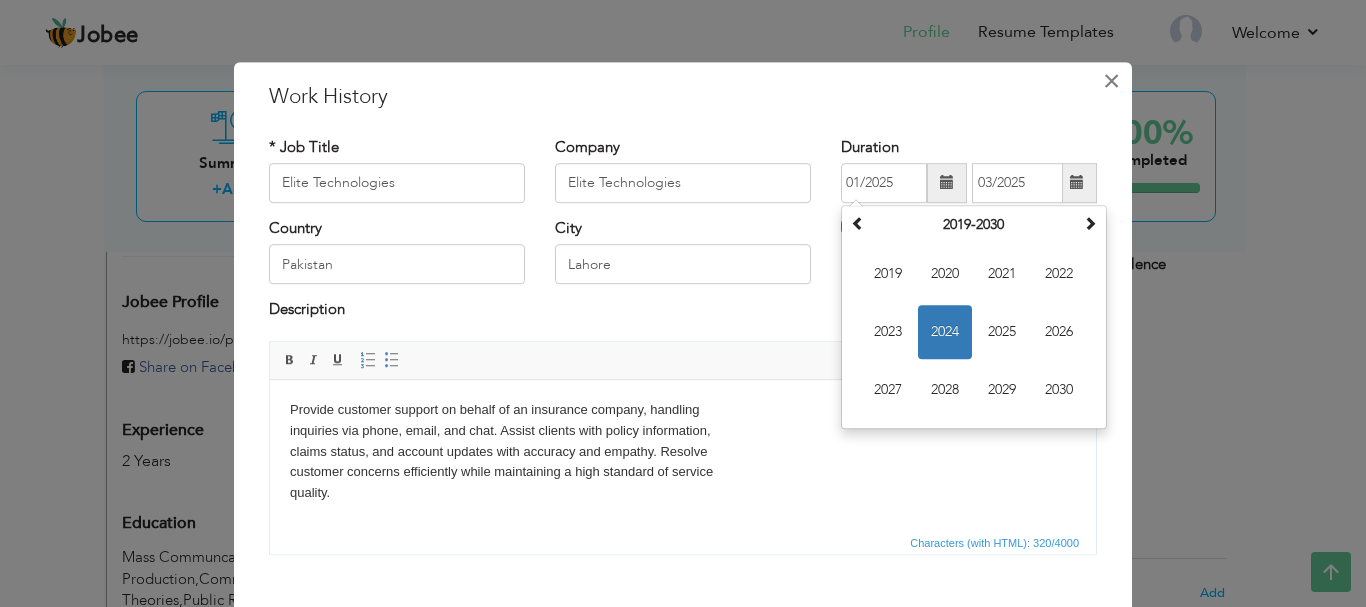 click on "×" at bounding box center (1111, 81) 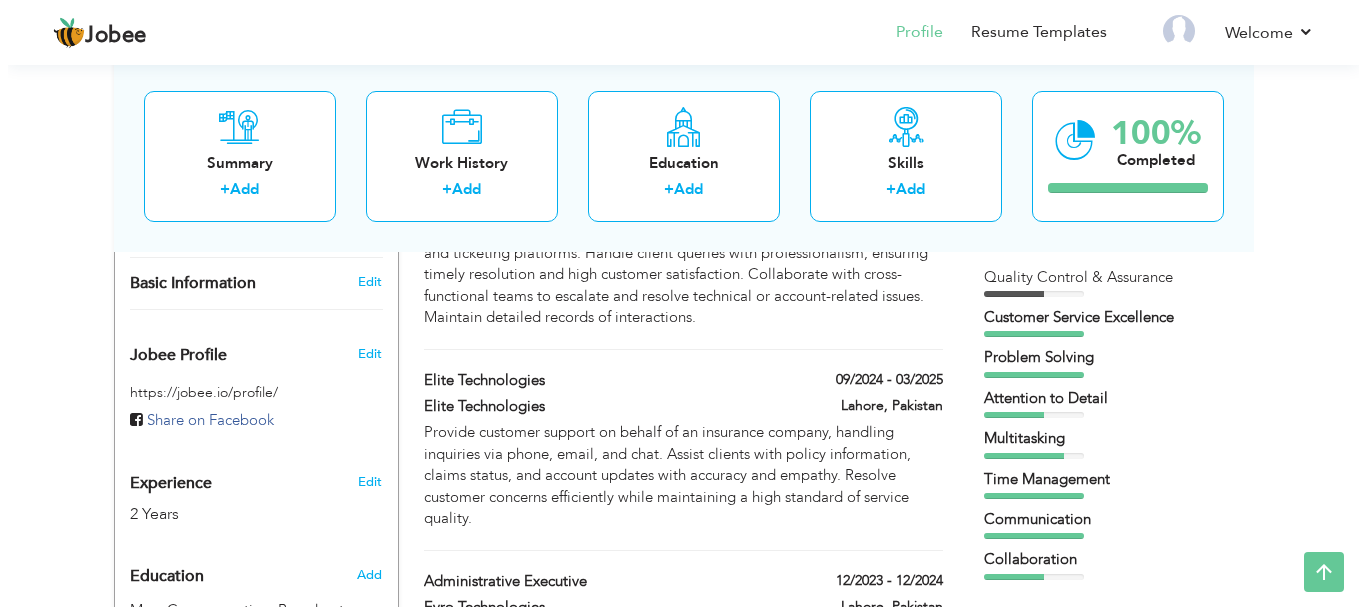 scroll, scrollTop: 500, scrollLeft: 0, axis: vertical 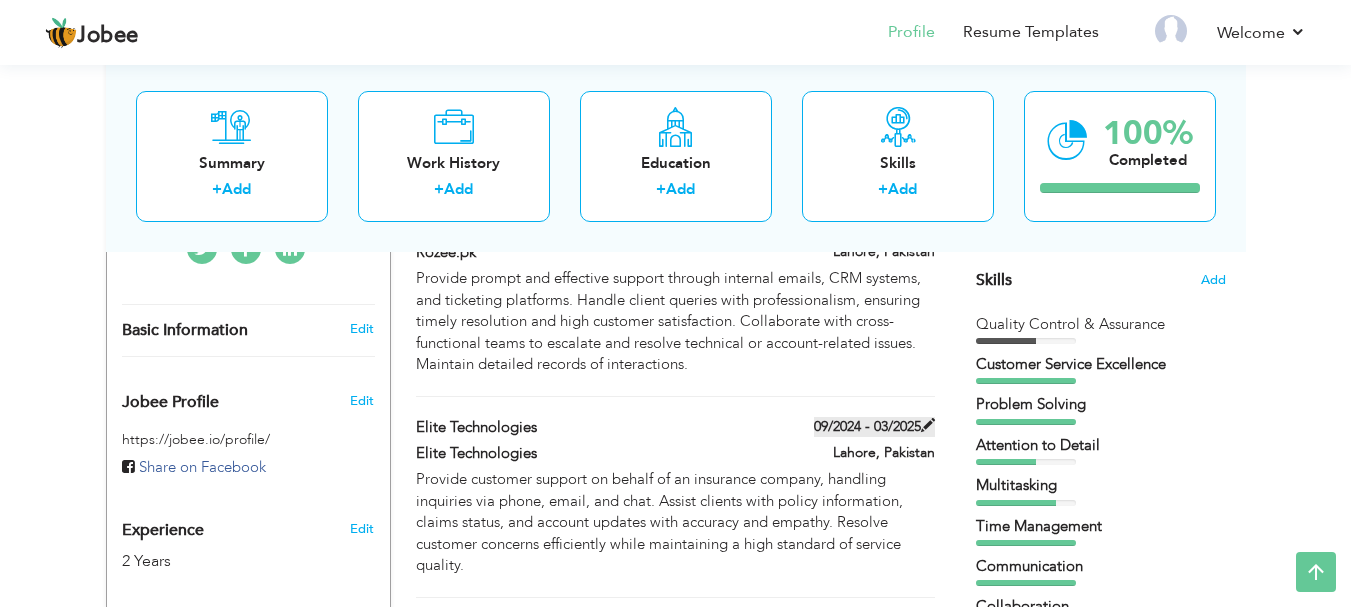 click on "09/2024 - 03/2025" at bounding box center [874, 427] 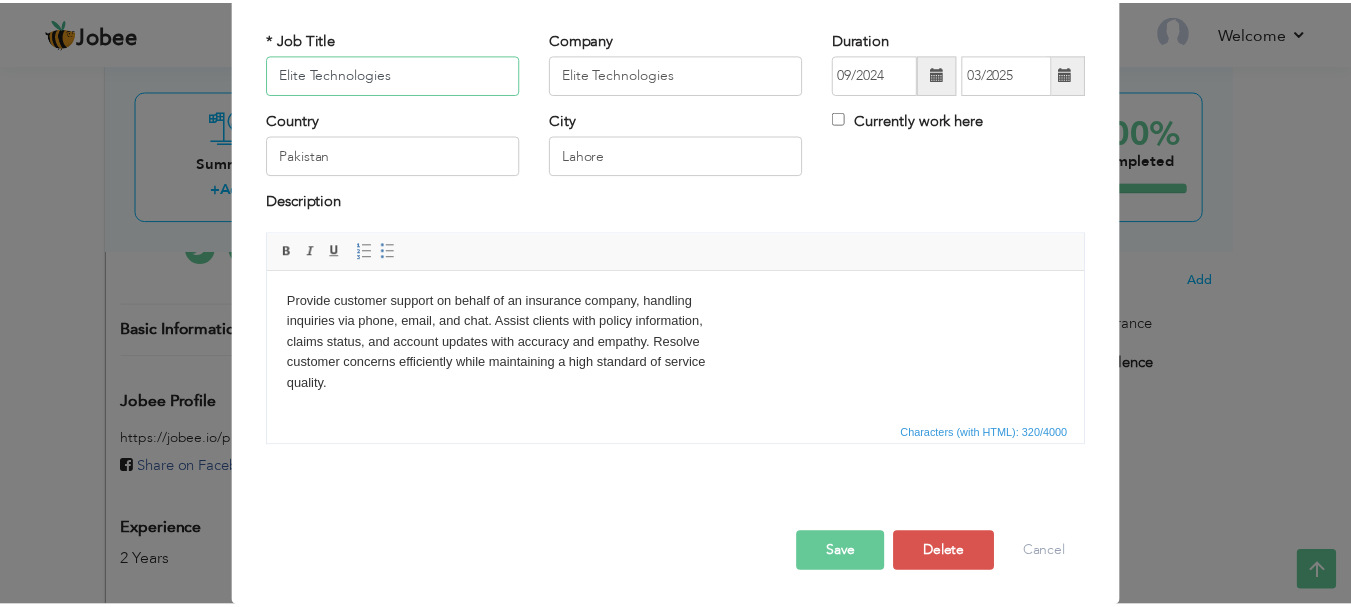 scroll, scrollTop: 110, scrollLeft: 0, axis: vertical 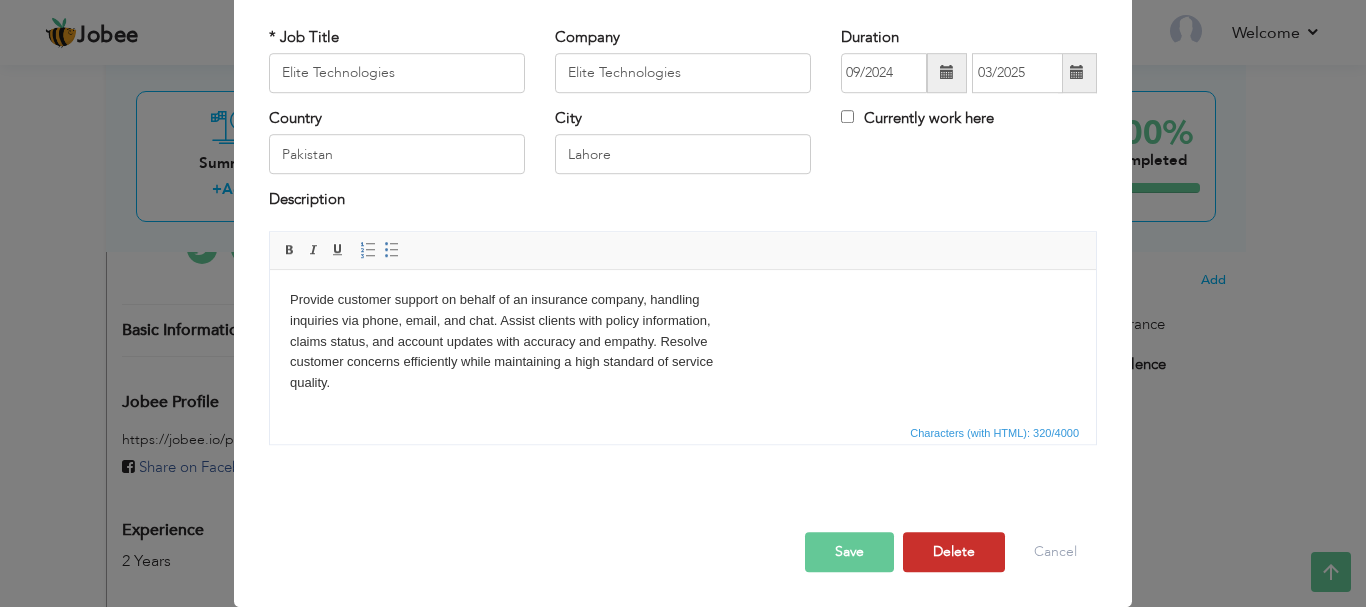 click on "Delete" at bounding box center (954, 552) 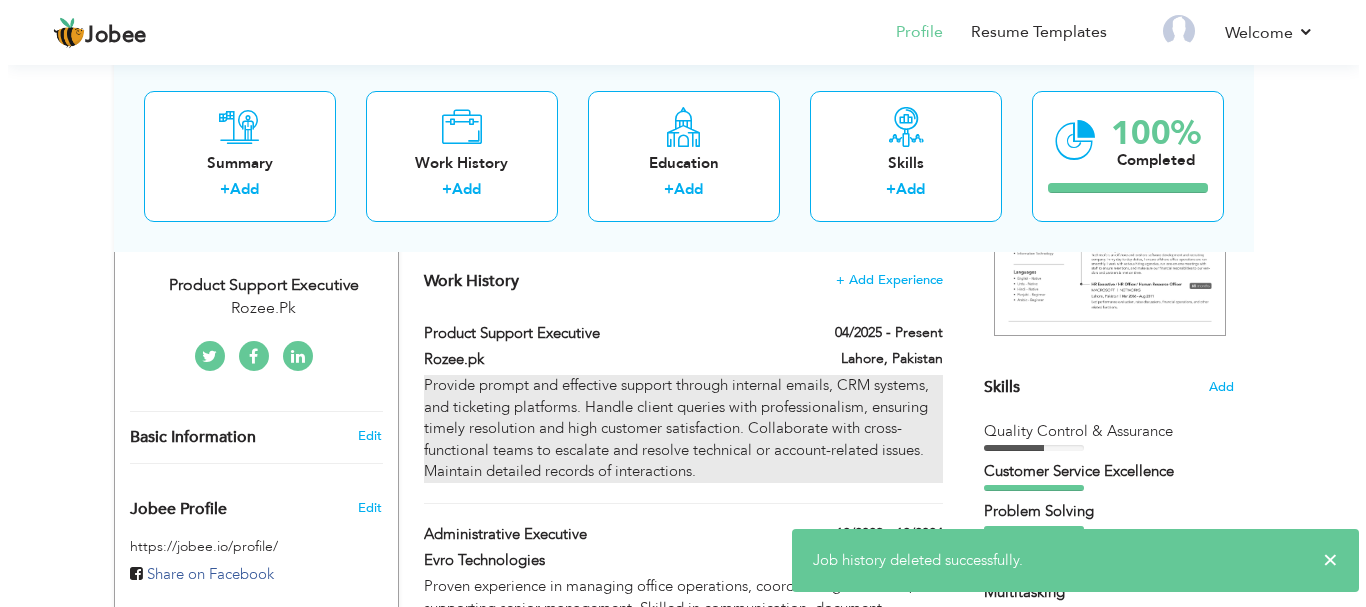 scroll, scrollTop: 300, scrollLeft: 0, axis: vertical 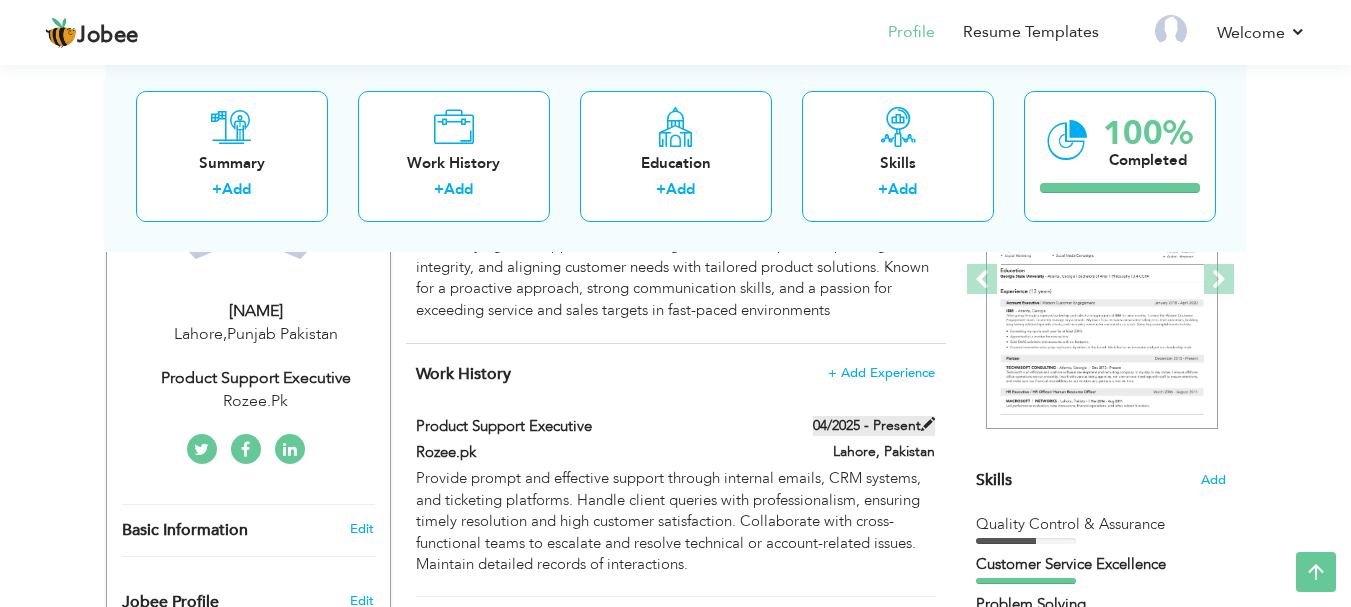 click at bounding box center (928, 424) 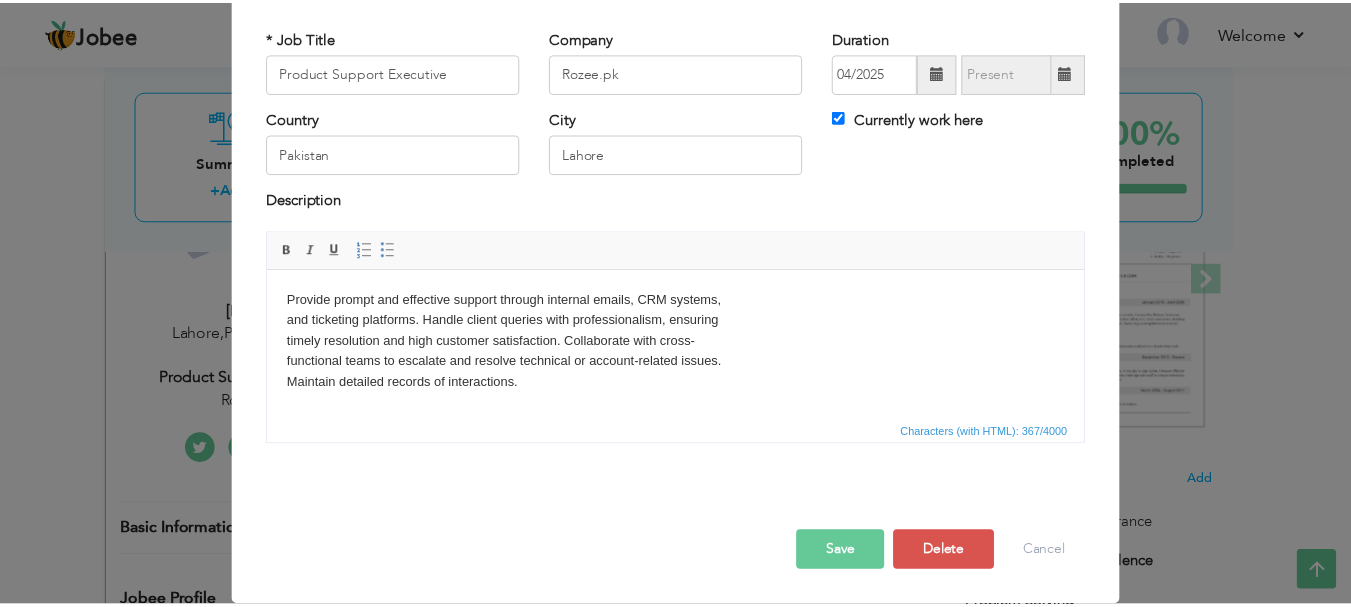 scroll, scrollTop: 0, scrollLeft: 0, axis: both 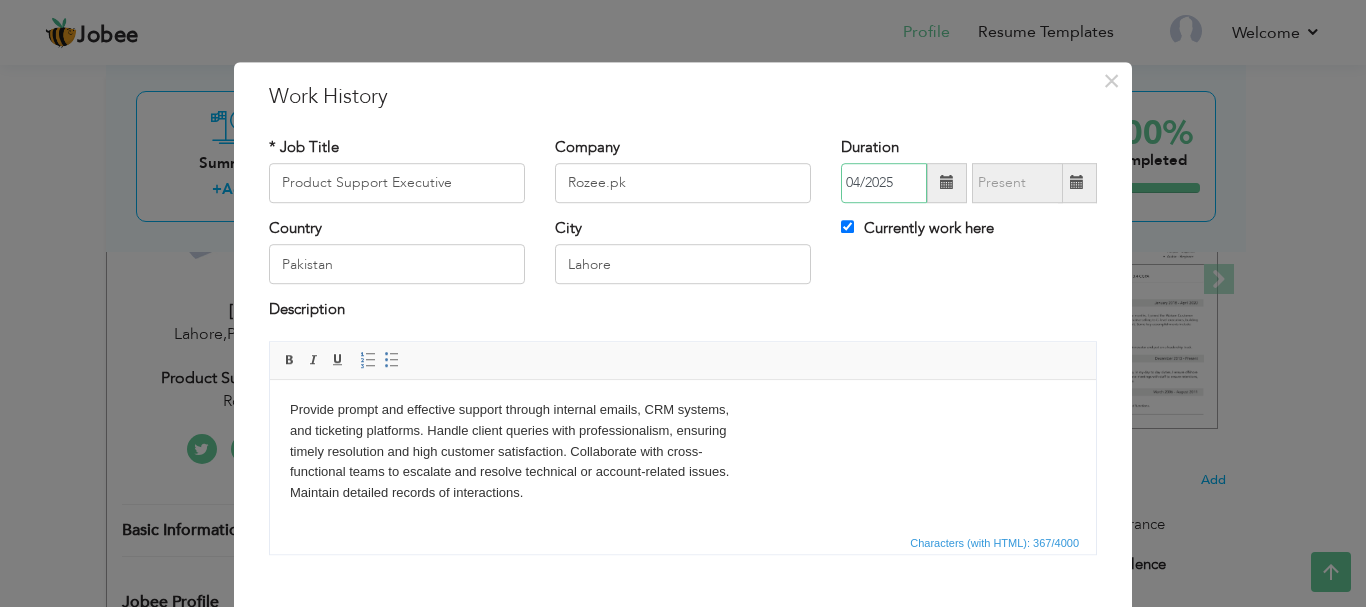 click on "04/2025" at bounding box center [884, 183] 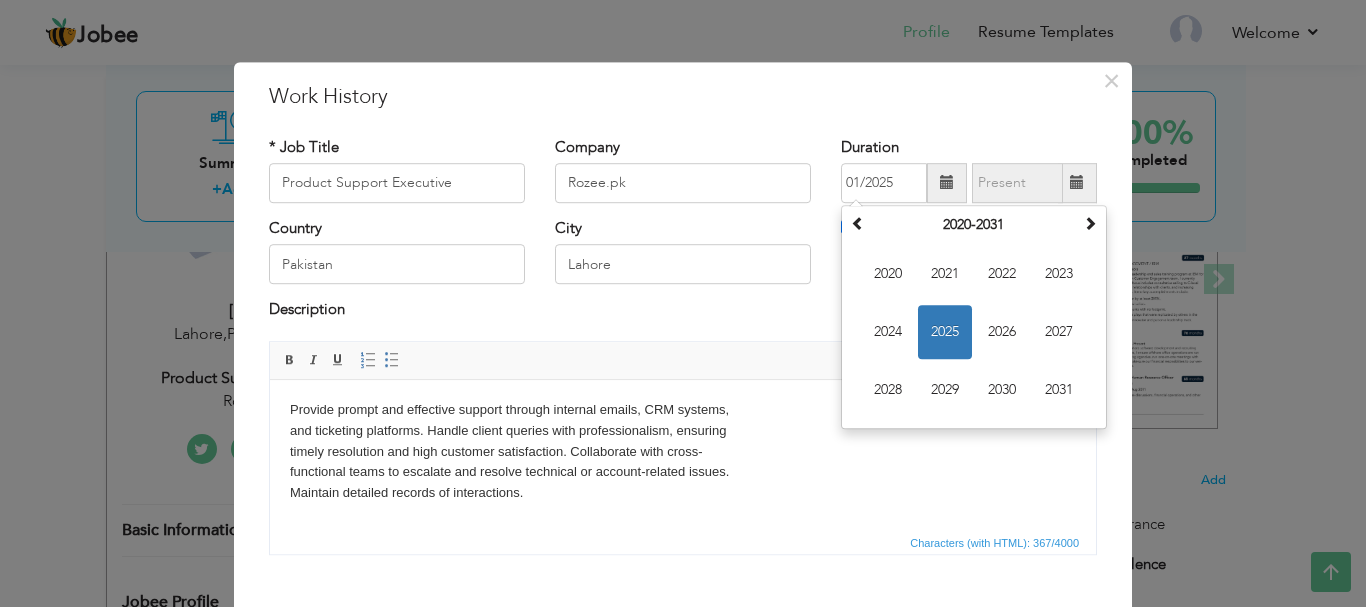 click on "×
Work History
* Job Title
Product Support Executive
Company
Rozee.pk
Su" at bounding box center (683, 303) 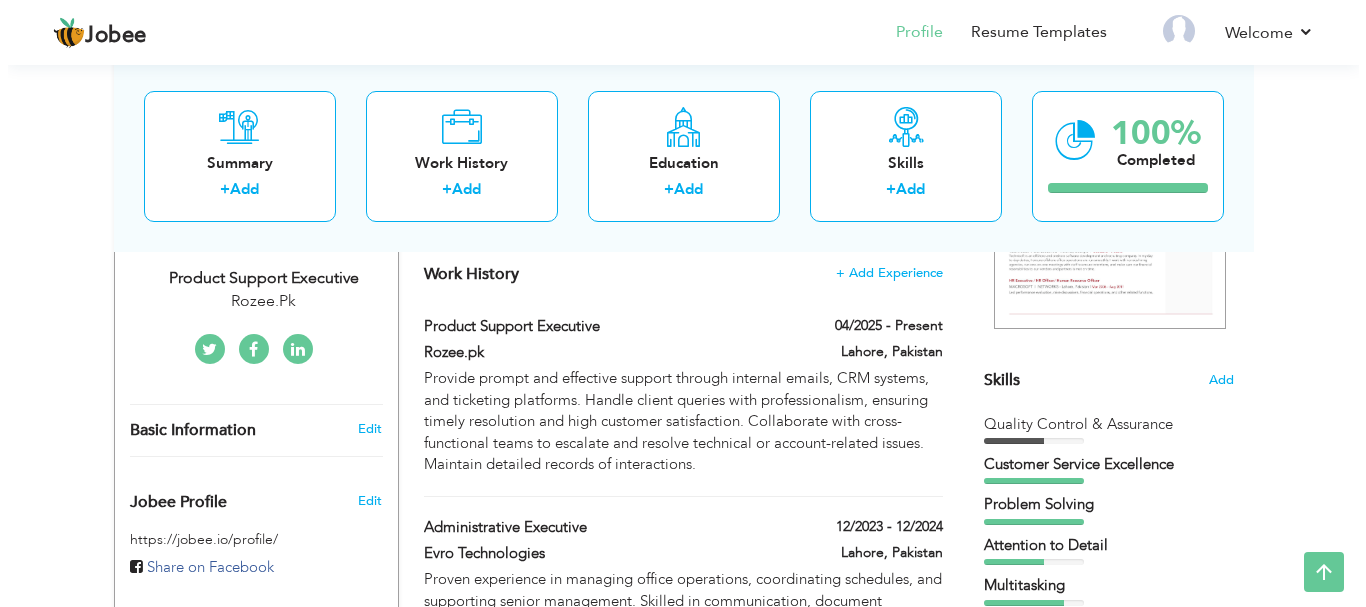 scroll, scrollTop: 300, scrollLeft: 0, axis: vertical 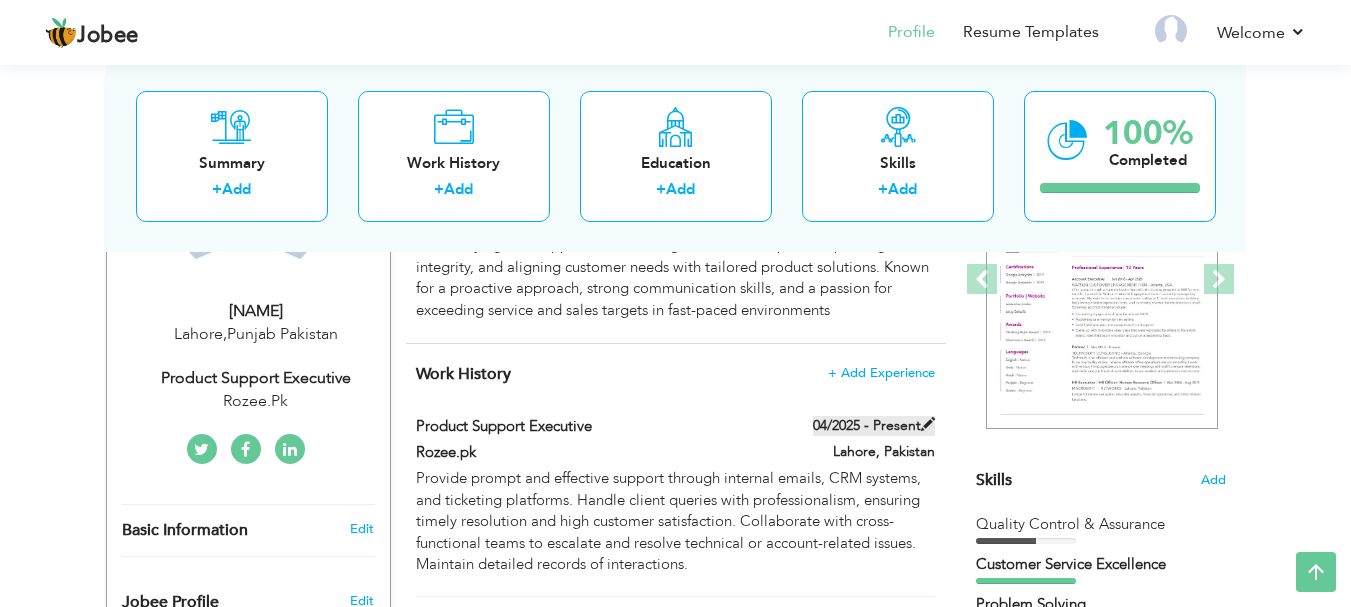 click at bounding box center [928, 424] 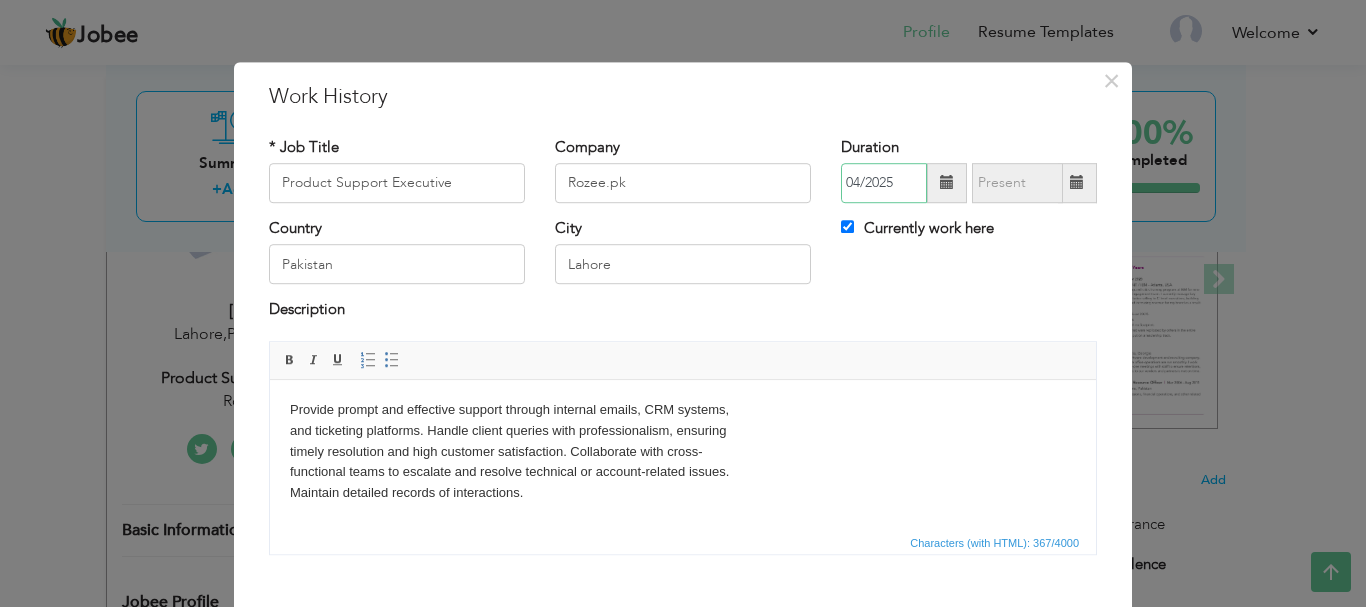 click on "04/2025" at bounding box center (884, 183) 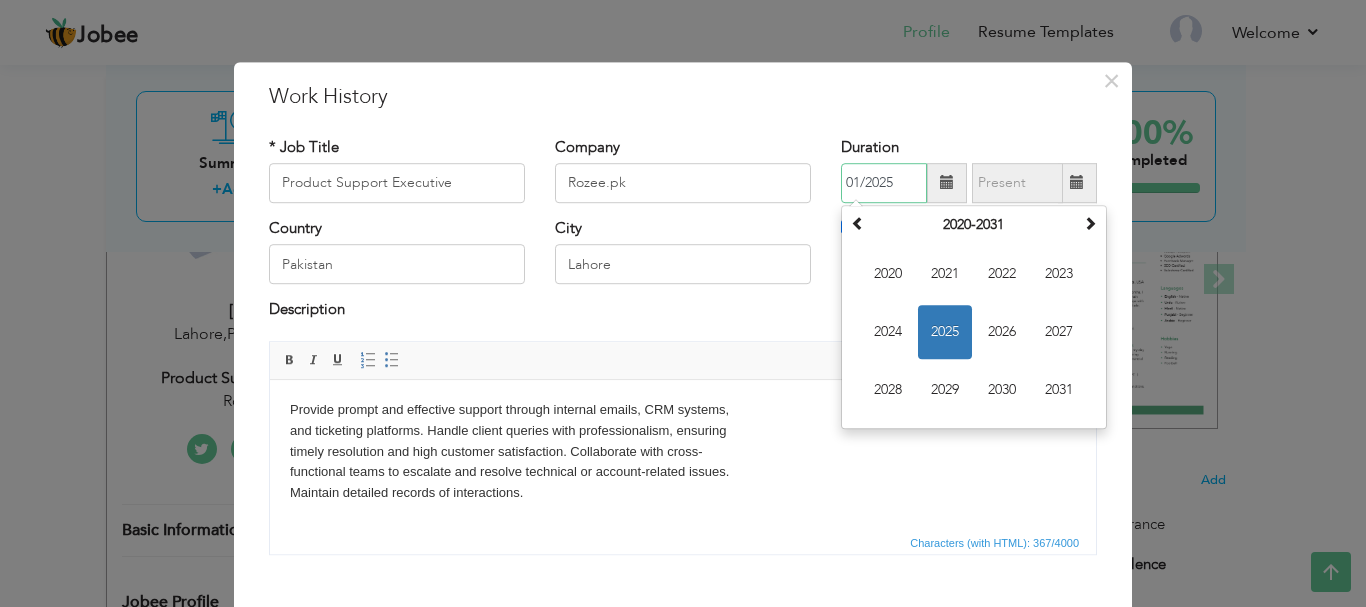 type on "01/2025" 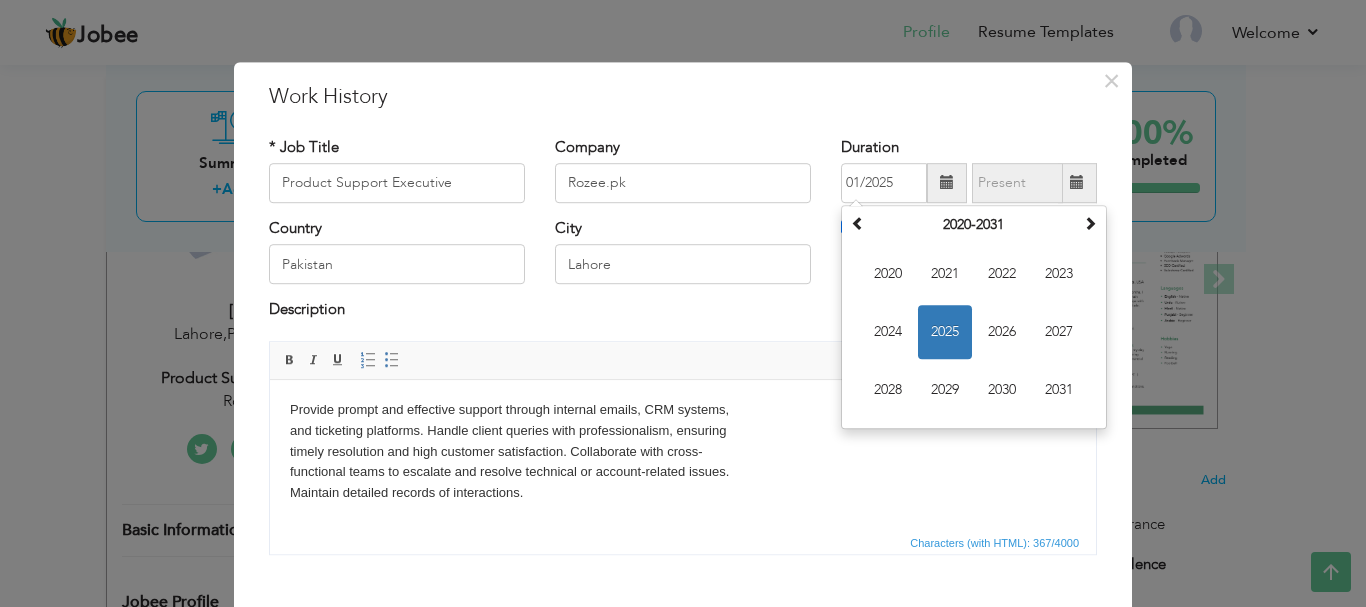 click on "Provide prompt and effective support through internal emails, CRM systems, and ticketing platforms. Handle client queries with professionalism, ensuring timely resolution and high customer satisfaction. Collaborate with cross- functional teams to escalate and resolve technical or account-related issues. Maintain detailed records of interactions." at bounding box center (683, 451) 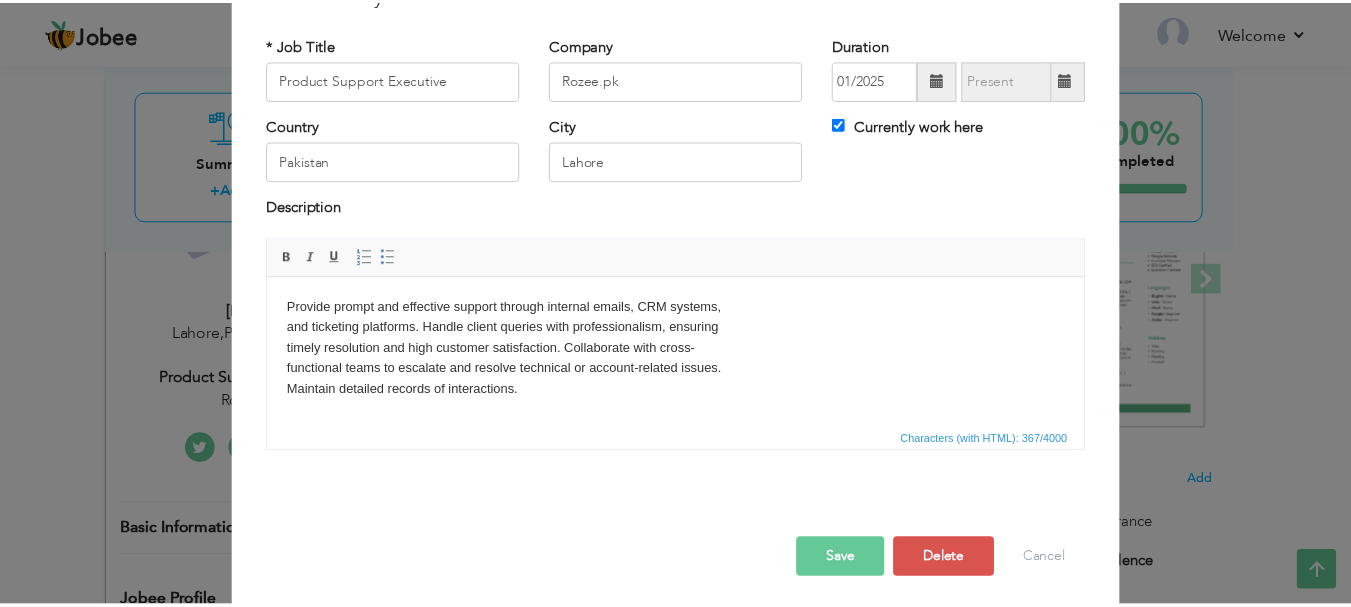 scroll, scrollTop: 110, scrollLeft: 0, axis: vertical 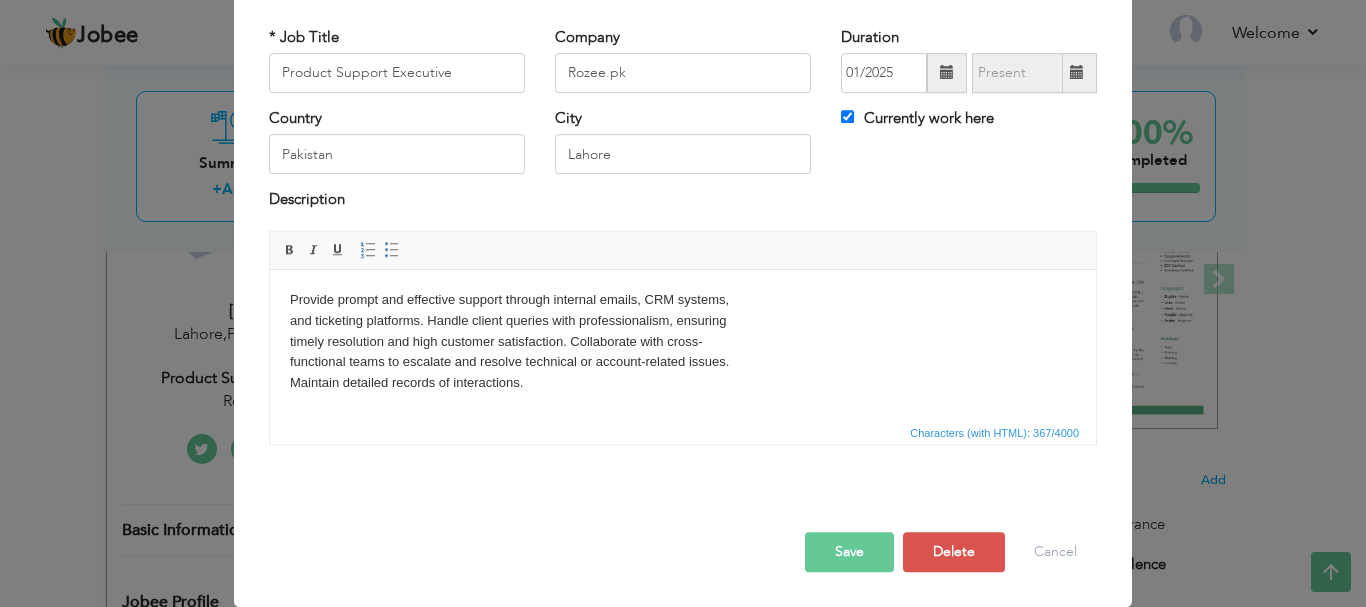 click on "Save" at bounding box center [849, 552] 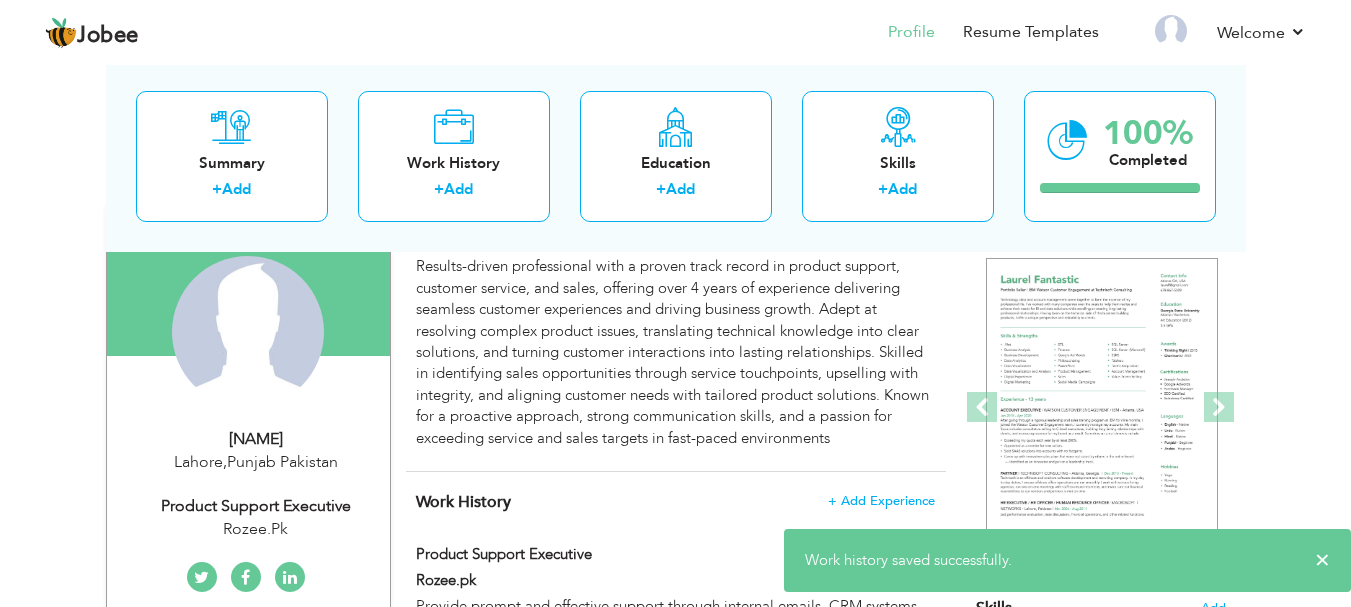 scroll, scrollTop: 80, scrollLeft: 0, axis: vertical 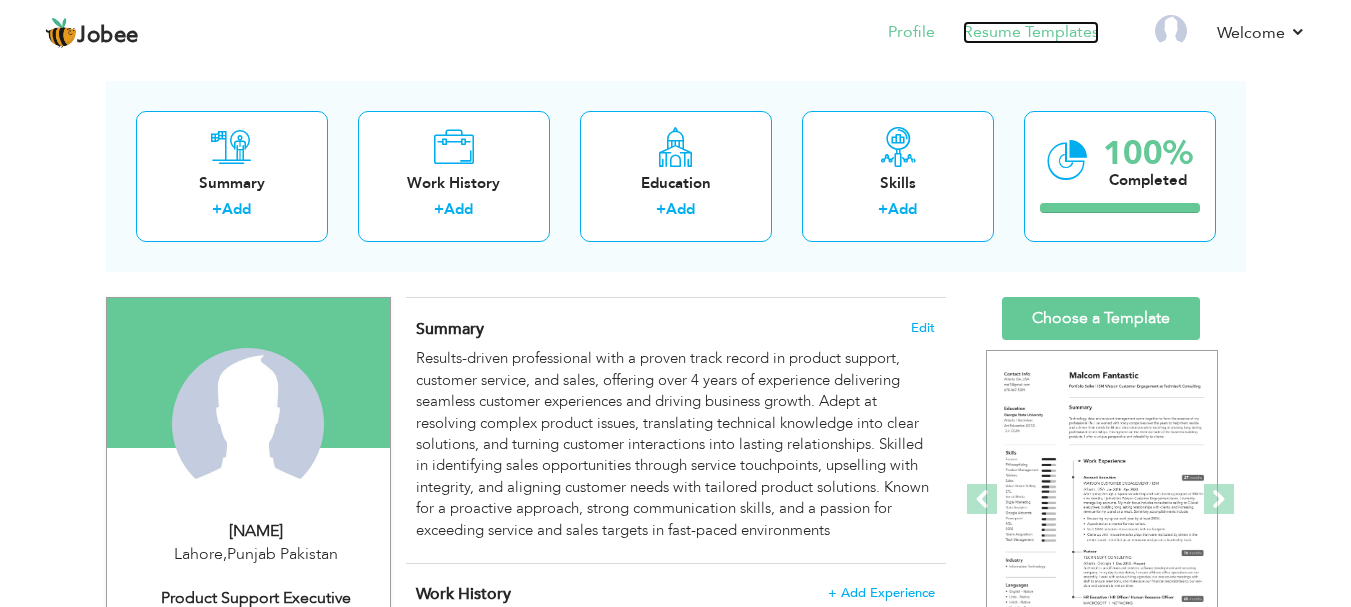 click on "Resume Templates" at bounding box center [1031, 32] 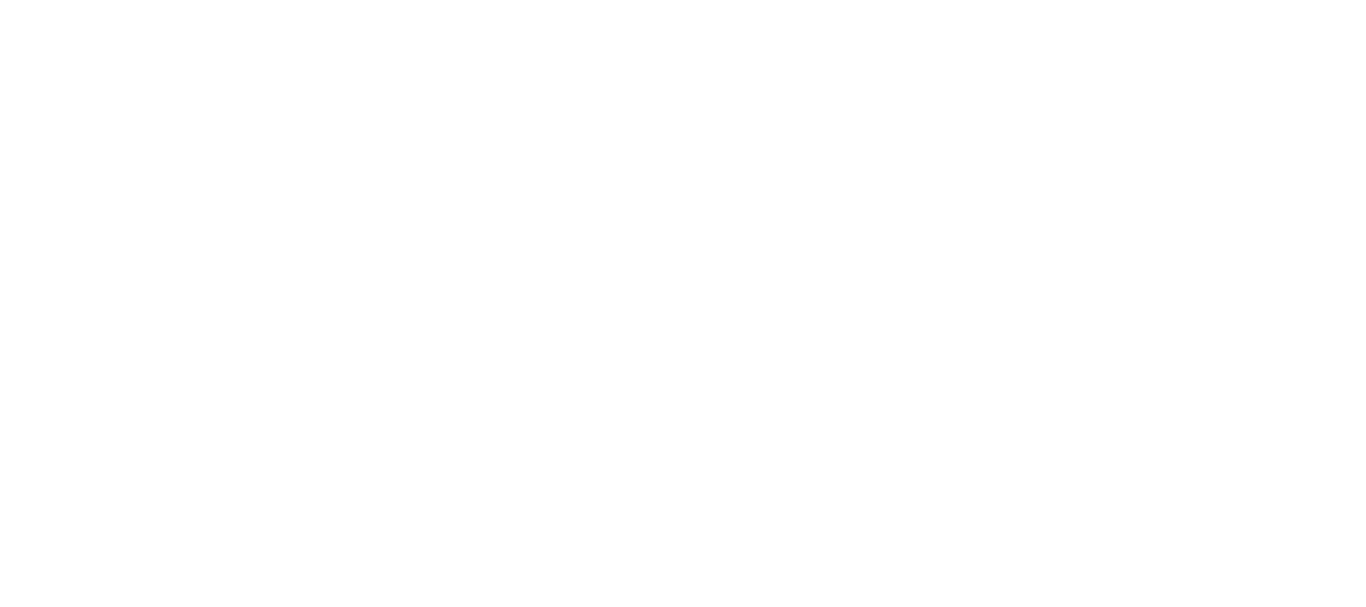 scroll, scrollTop: 0, scrollLeft: 0, axis: both 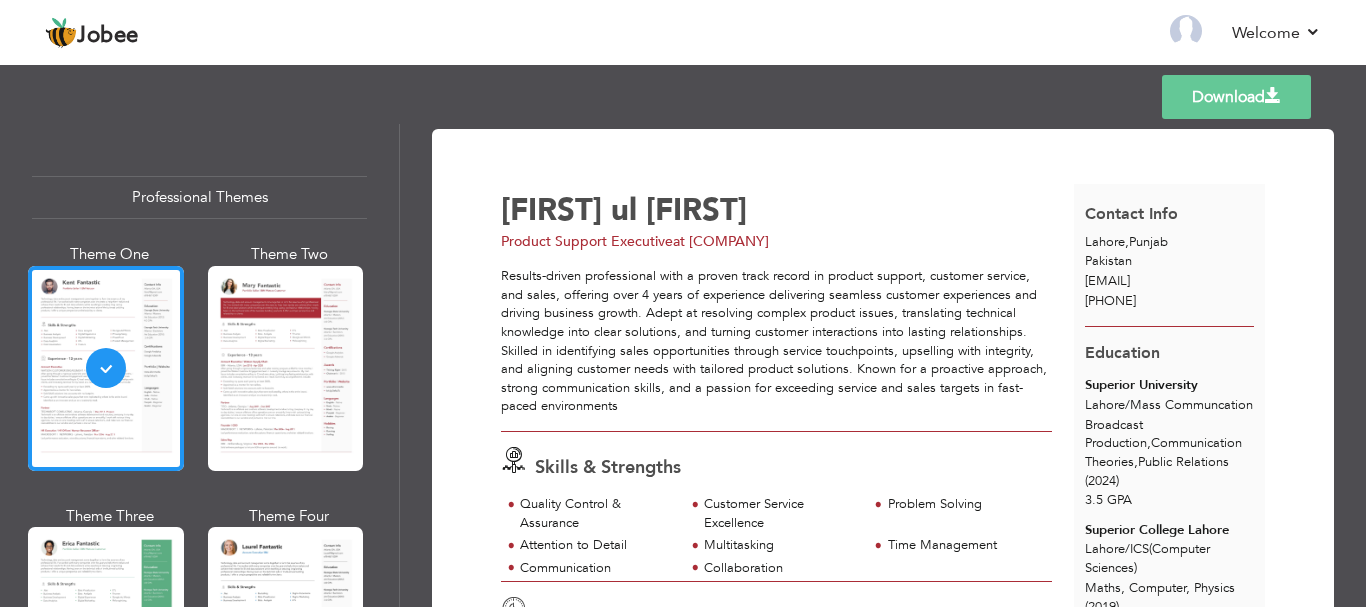 click on "Download" at bounding box center [1236, 97] 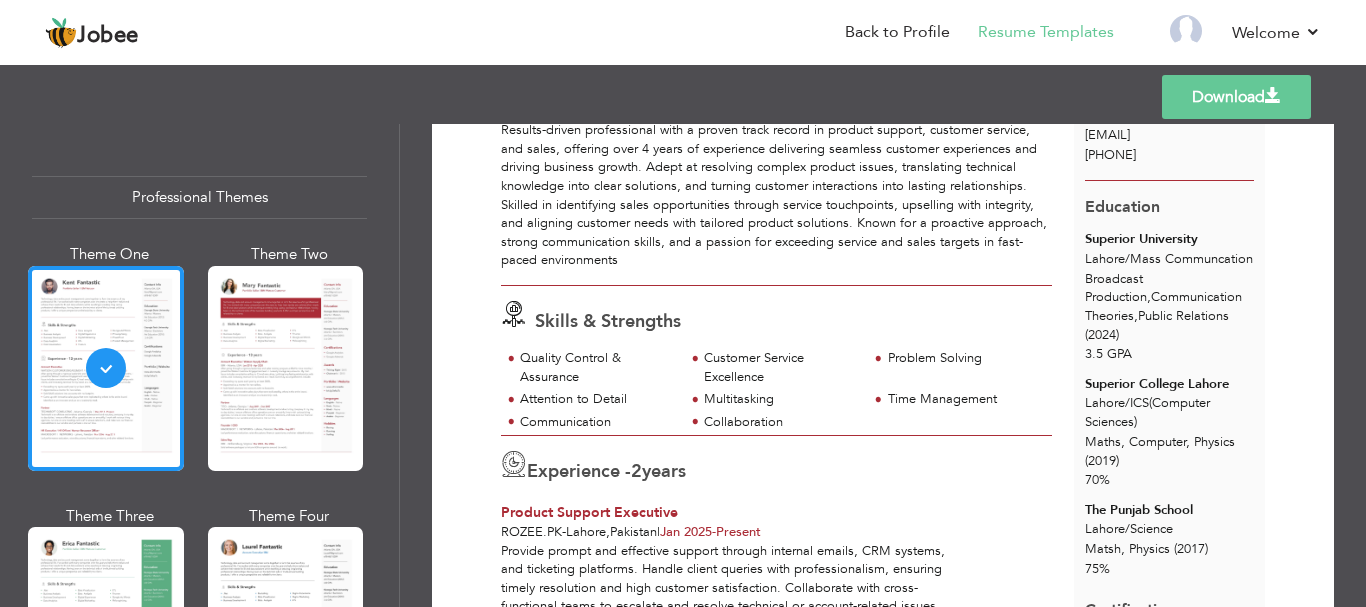scroll, scrollTop: 0, scrollLeft: 0, axis: both 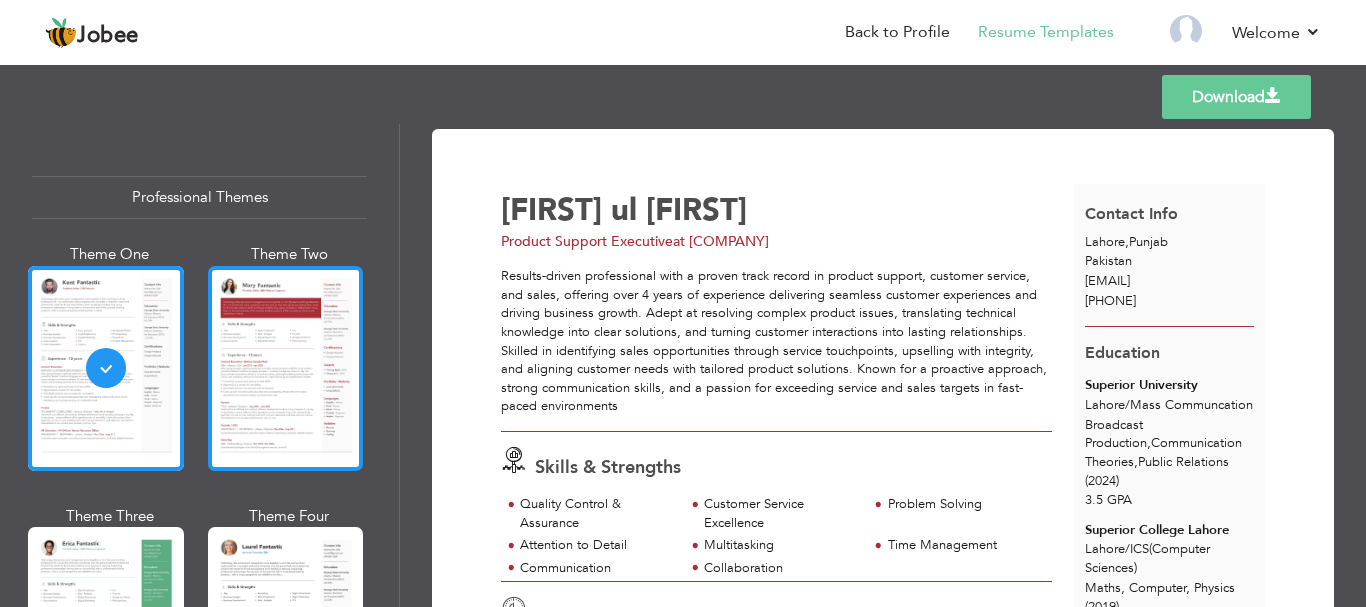 click at bounding box center [286, 368] 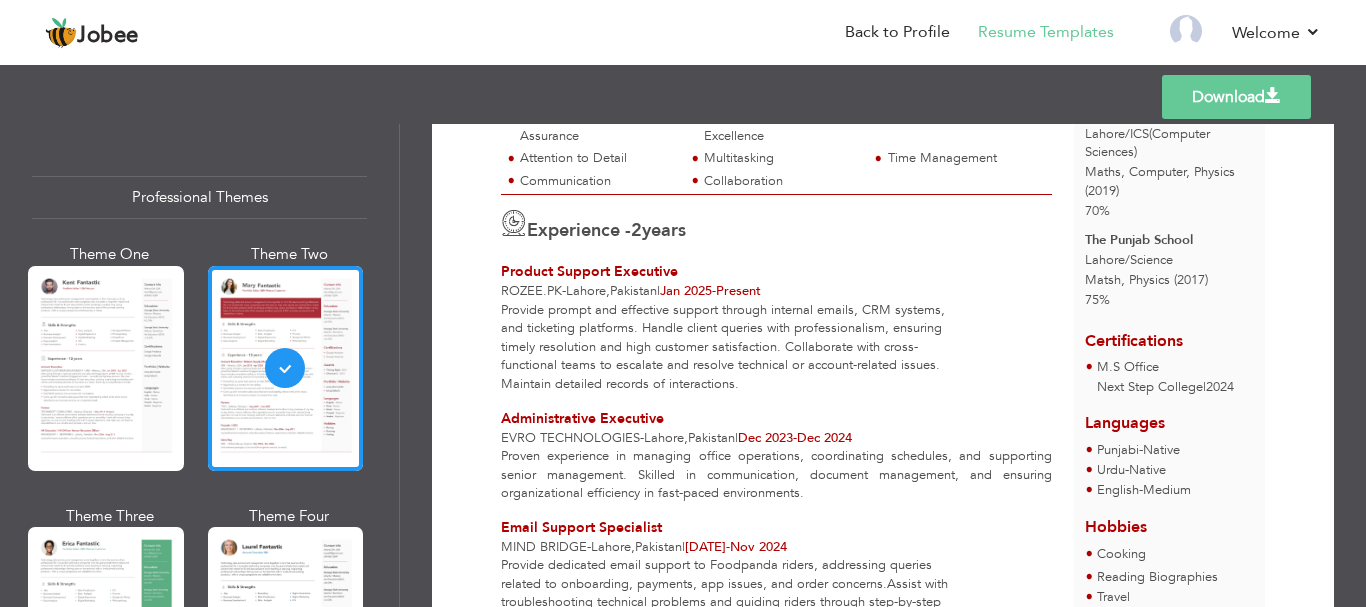 scroll, scrollTop: 0, scrollLeft: 0, axis: both 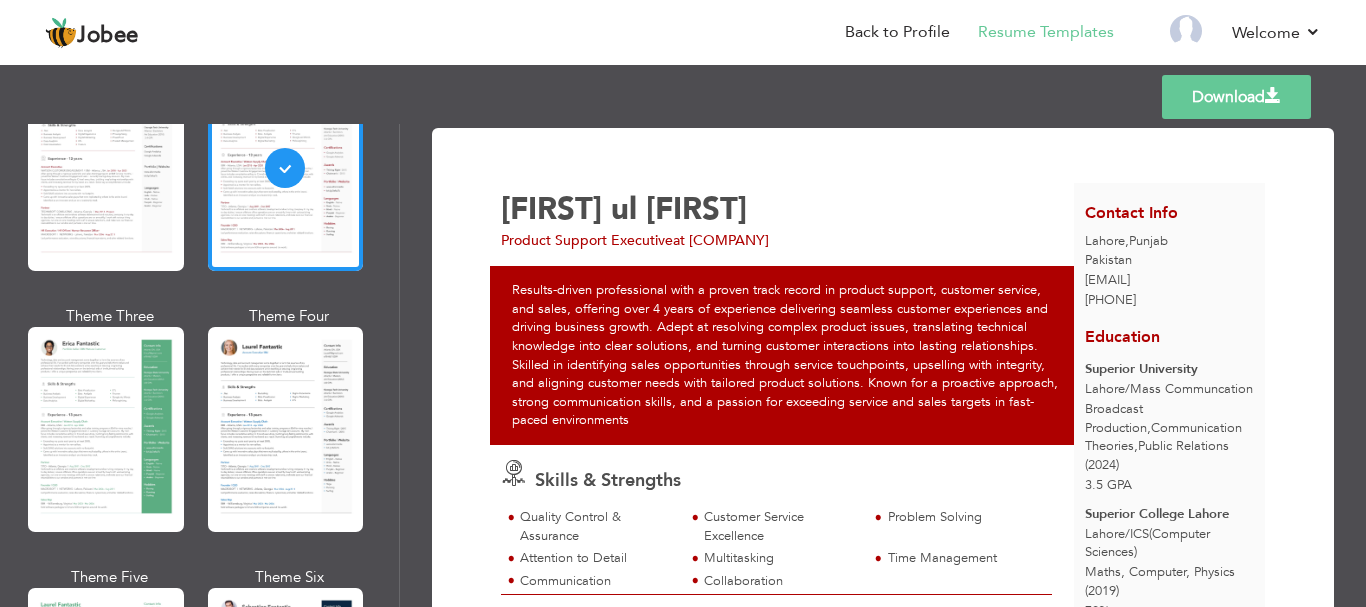 click on "Download" at bounding box center (1236, 97) 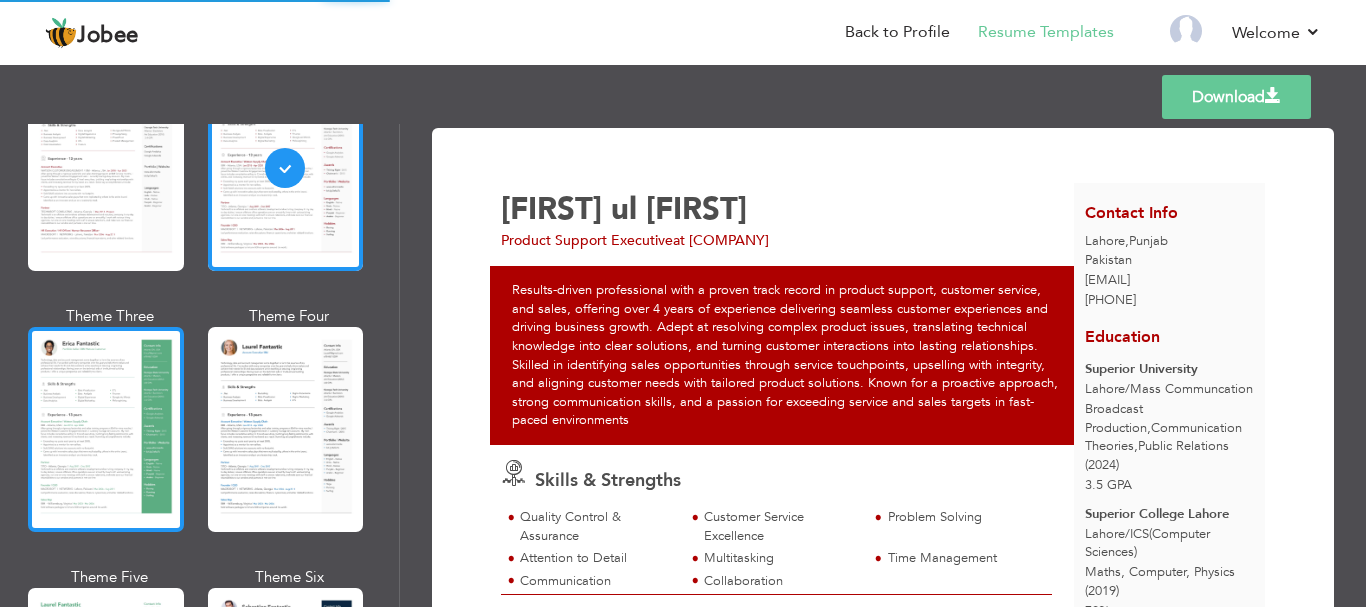 click at bounding box center (106, 429) 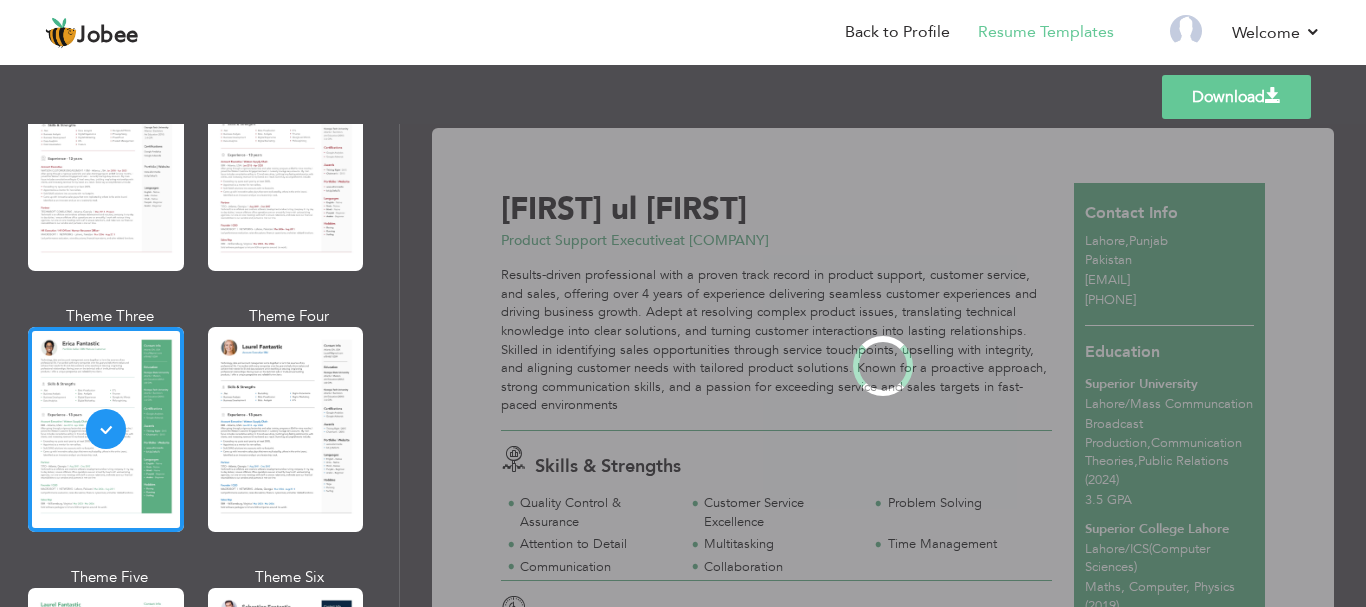 scroll, scrollTop: 0, scrollLeft: 0, axis: both 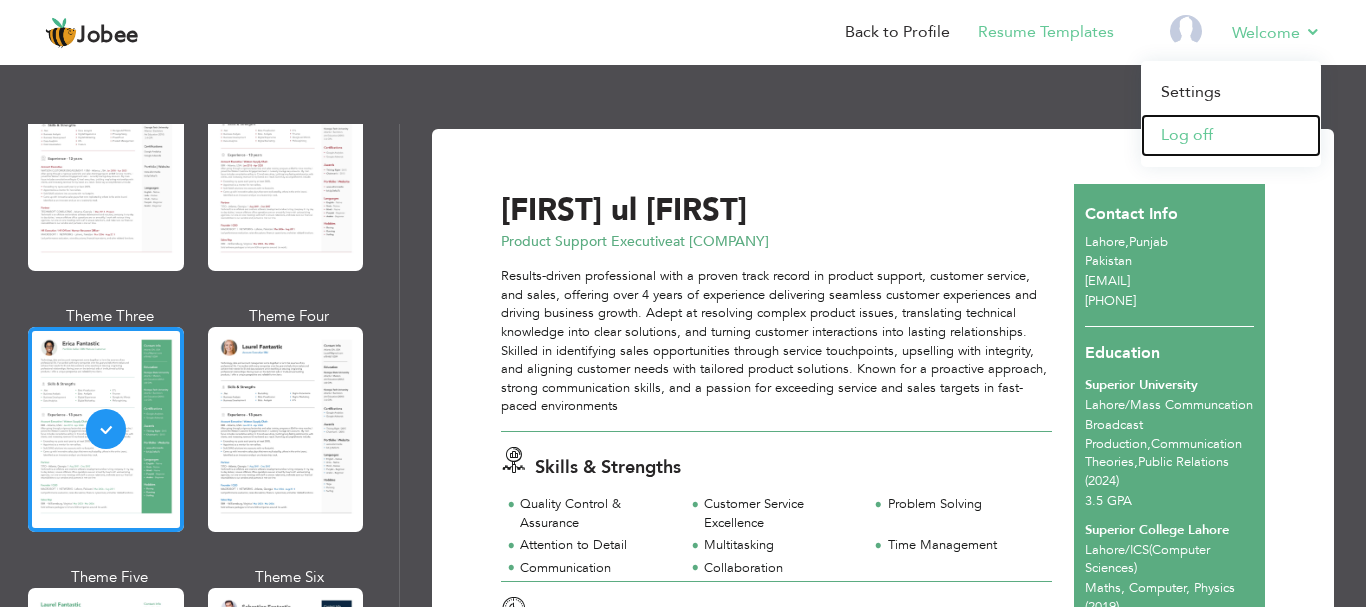 click on "Log off" at bounding box center [1231, 135] 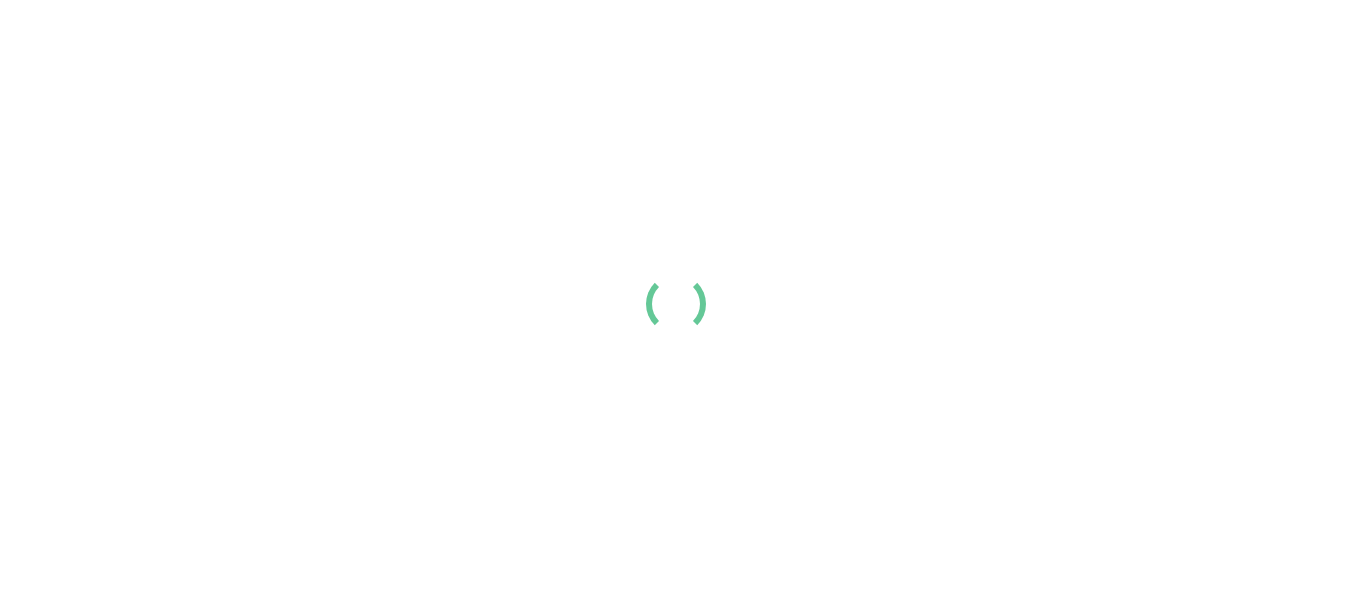 scroll, scrollTop: 0, scrollLeft: 0, axis: both 